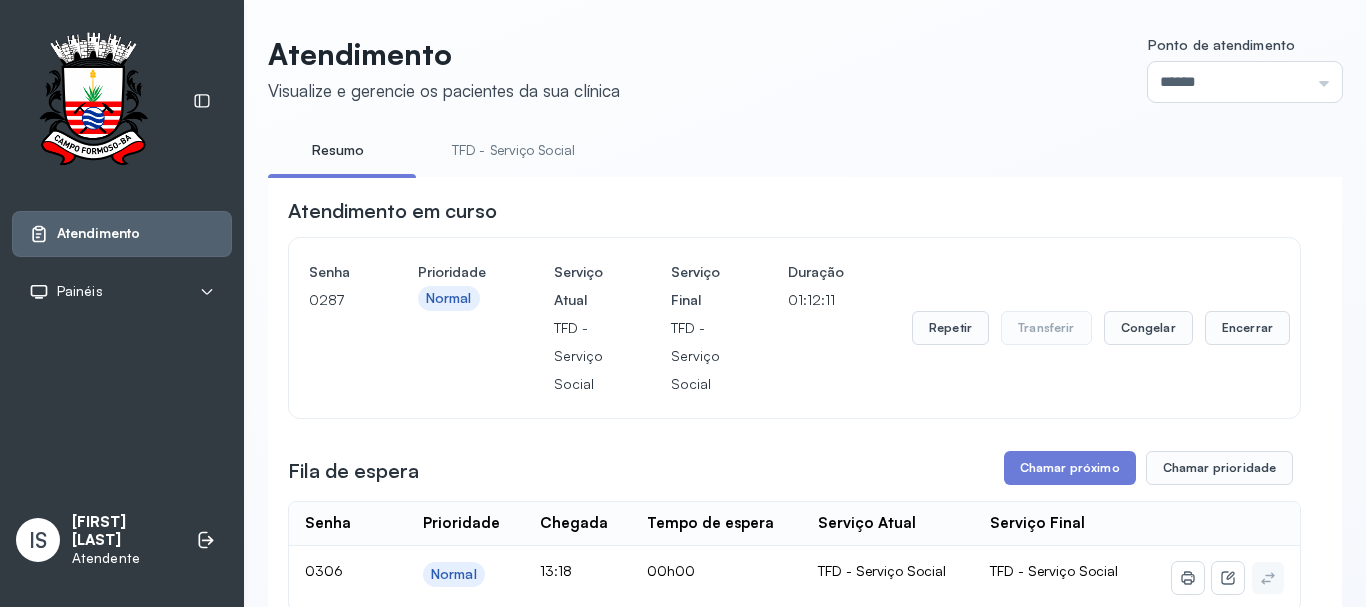 scroll, scrollTop: 0, scrollLeft: 0, axis: both 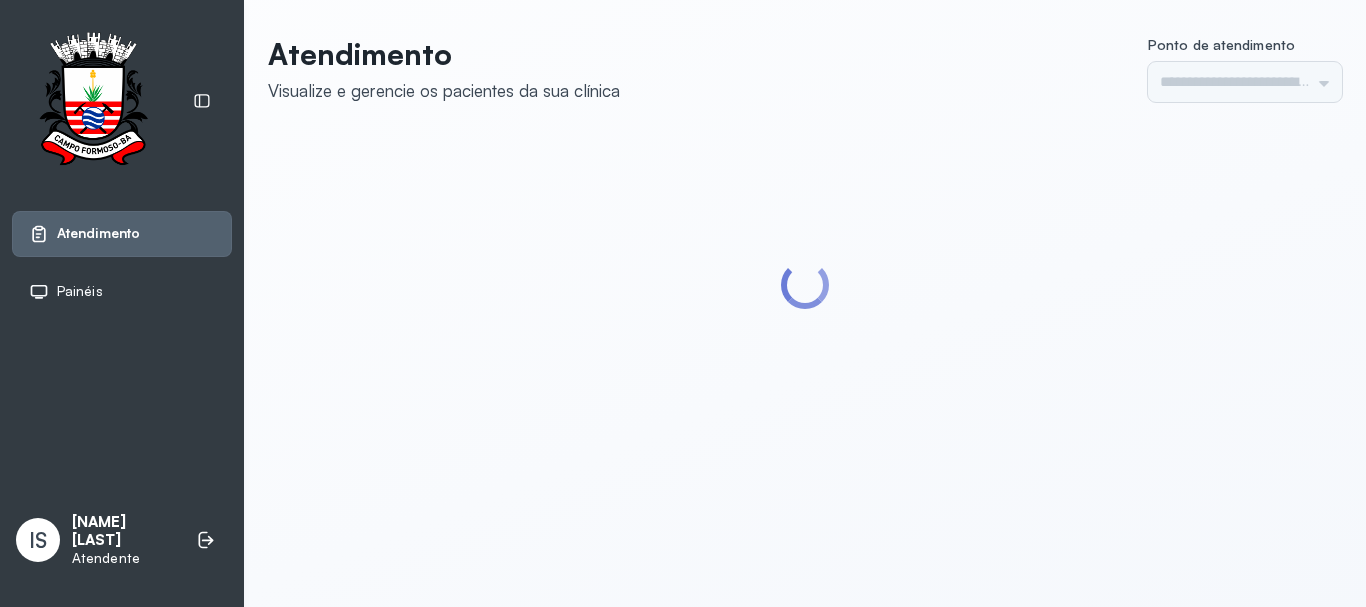 type on "******" 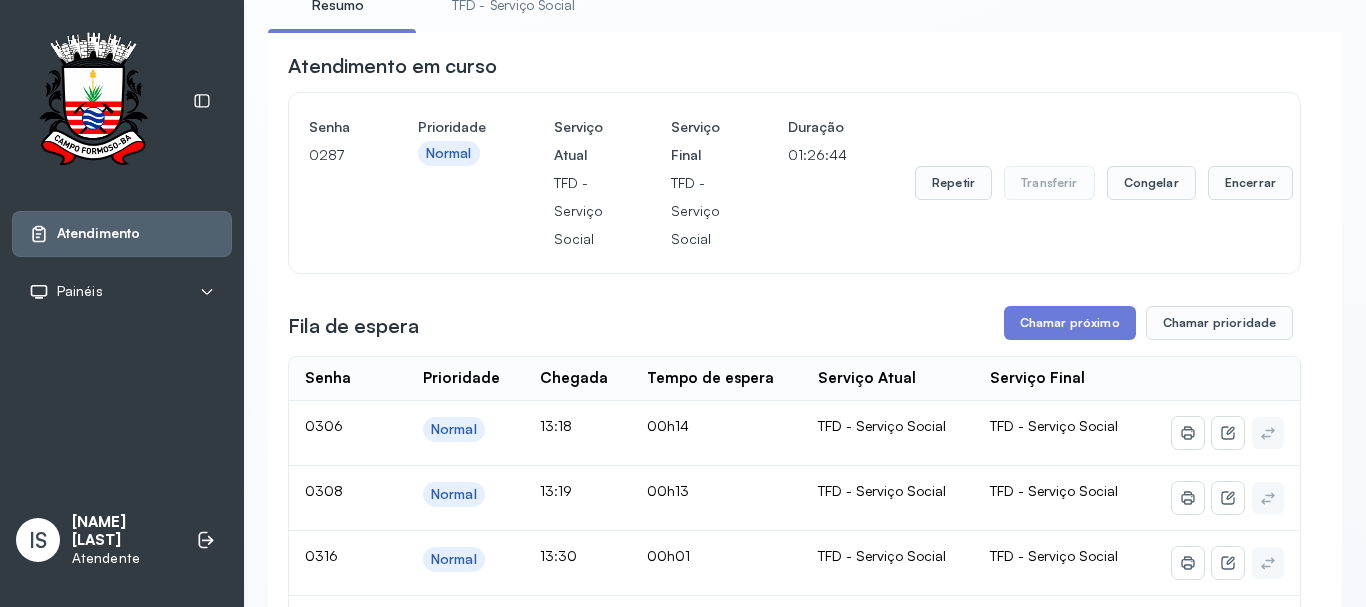 scroll, scrollTop: 100, scrollLeft: 0, axis: vertical 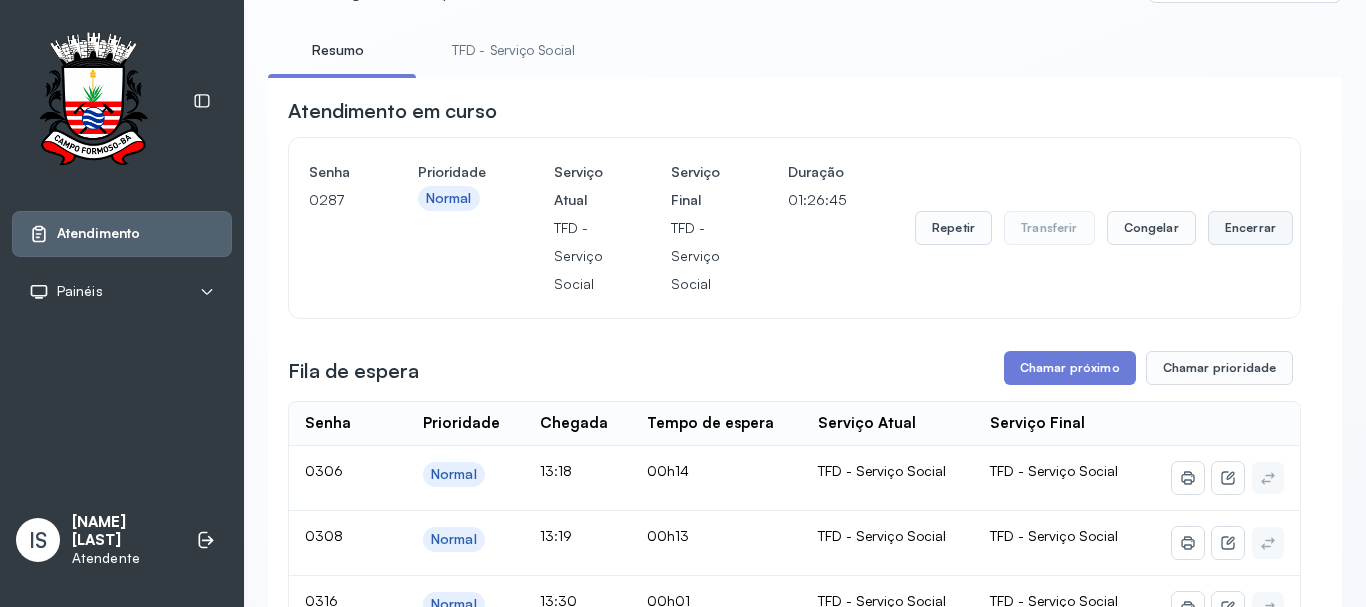 click on "Encerrar" at bounding box center [1250, 228] 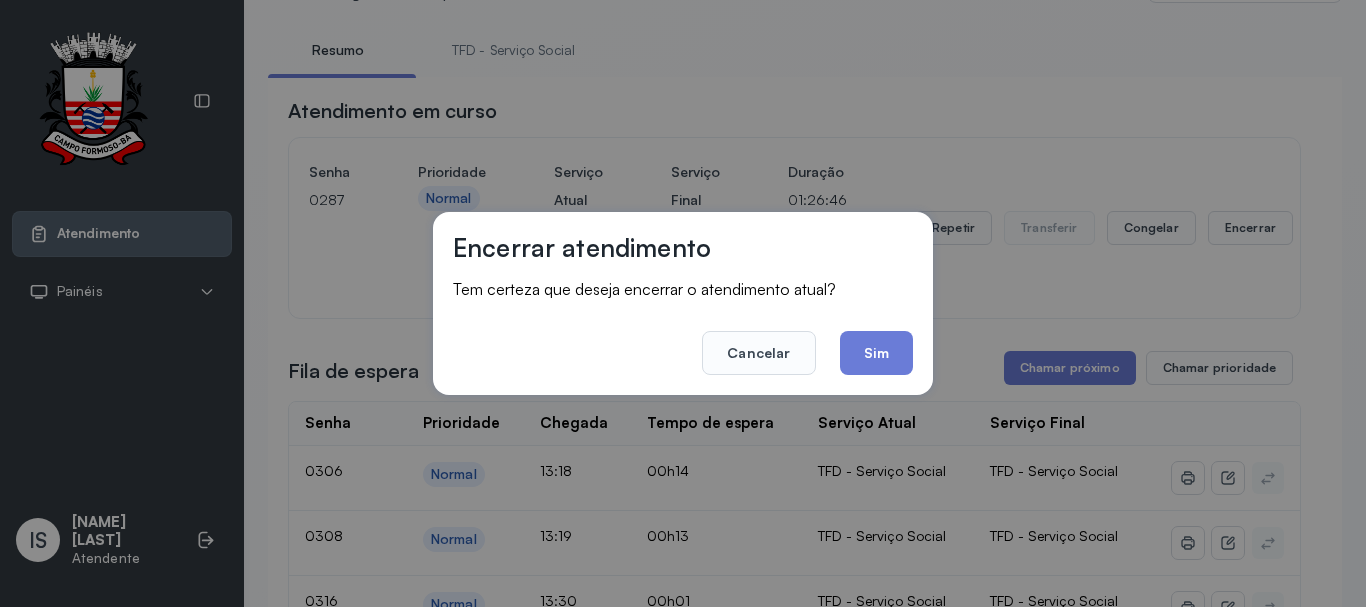 drag, startPoint x: 893, startPoint y: 354, endPoint x: 881, endPoint y: 350, distance: 12.649111 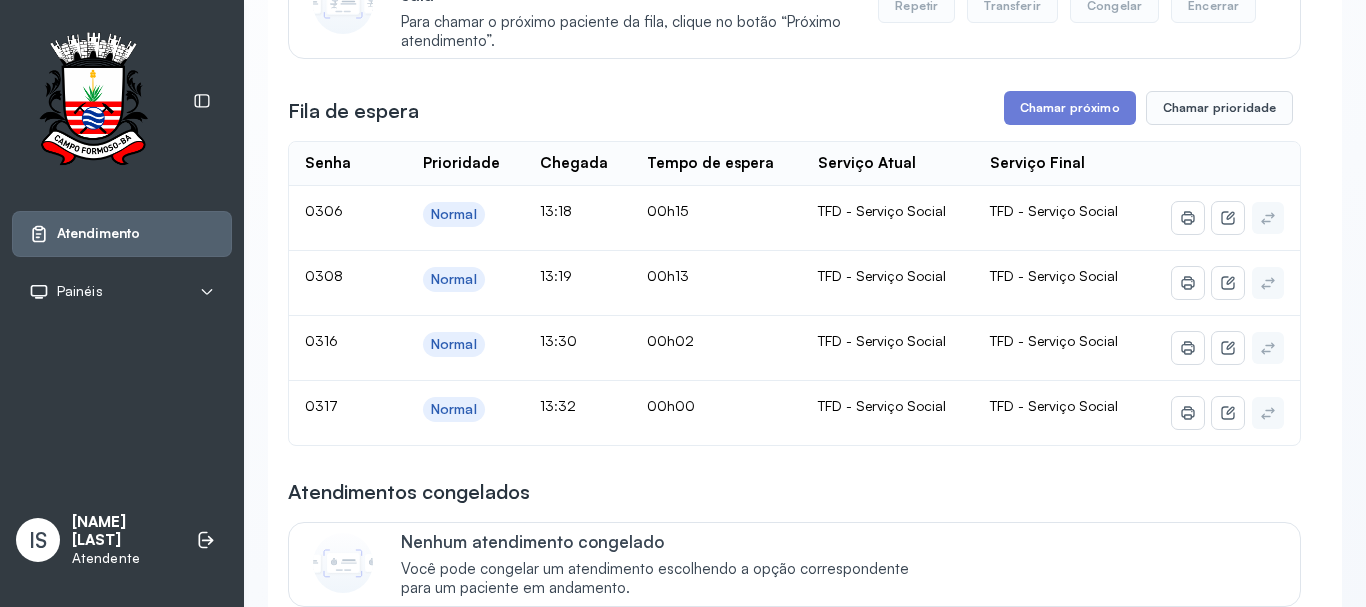 scroll, scrollTop: 300, scrollLeft: 0, axis: vertical 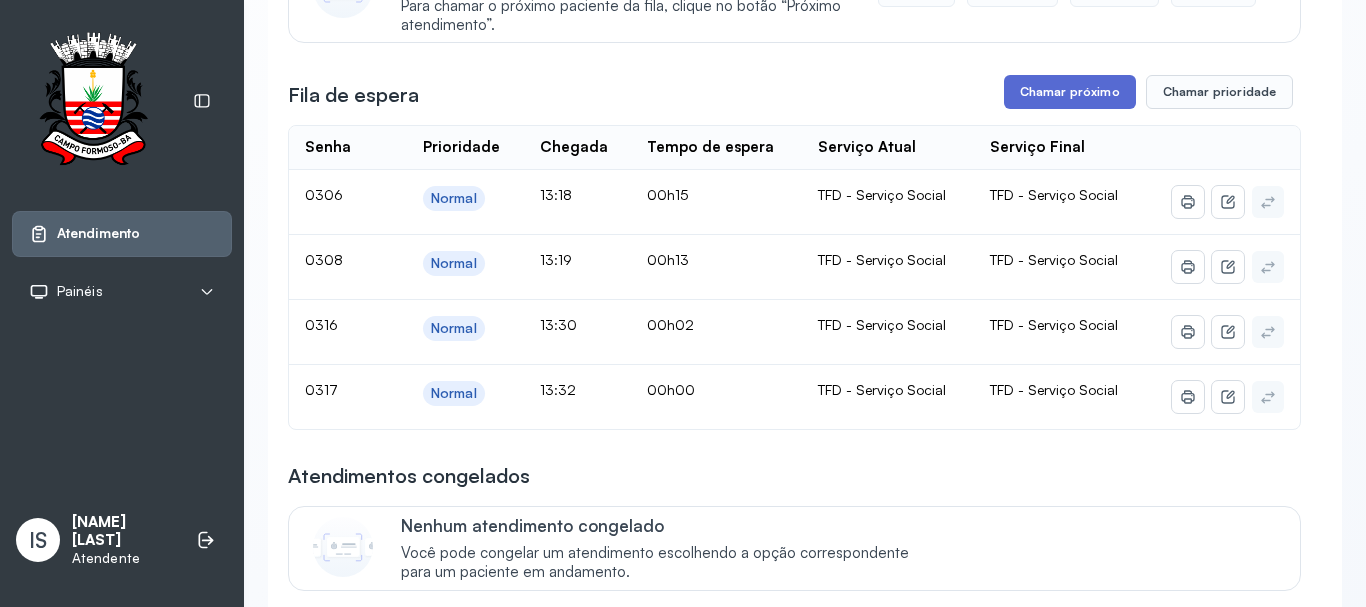 drag, startPoint x: 1045, startPoint y: 117, endPoint x: 1043, endPoint y: 104, distance: 13.152946 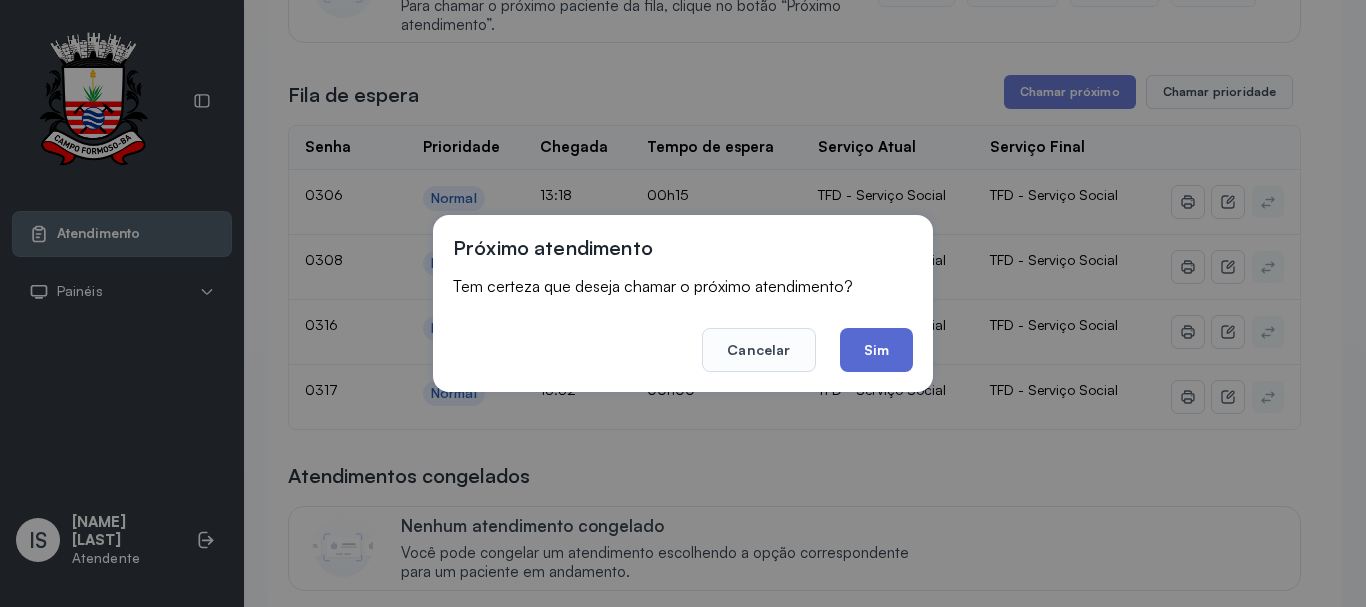 click on "Sim" 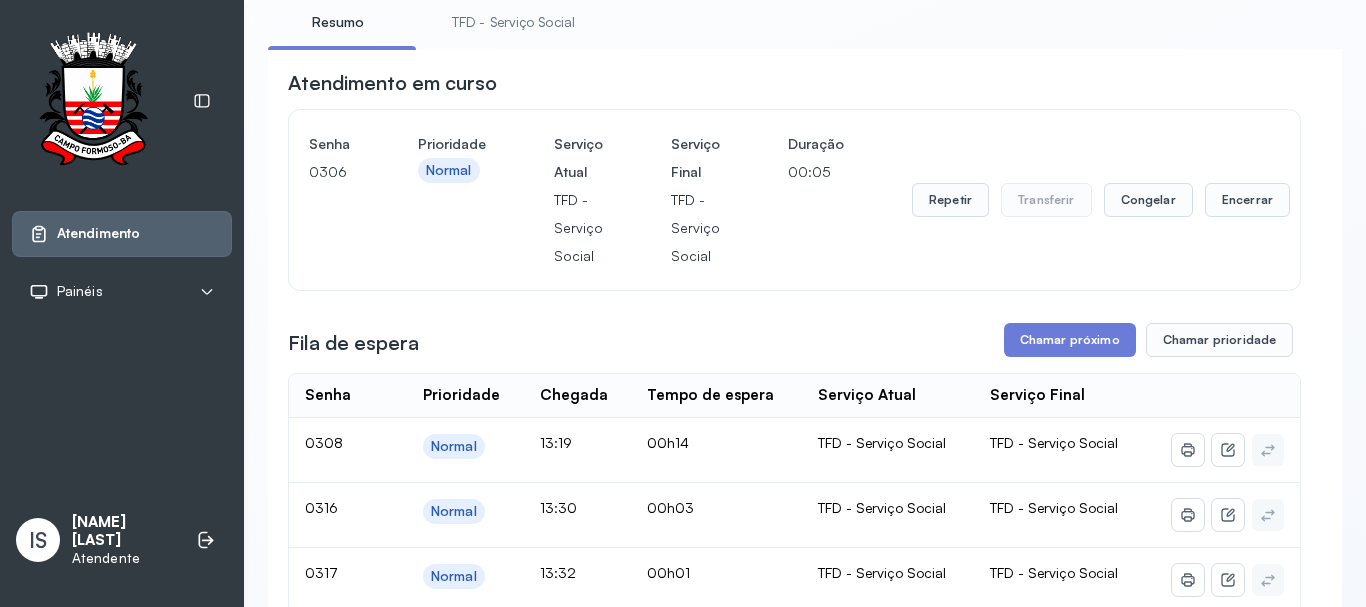 scroll, scrollTop: 100, scrollLeft: 0, axis: vertical 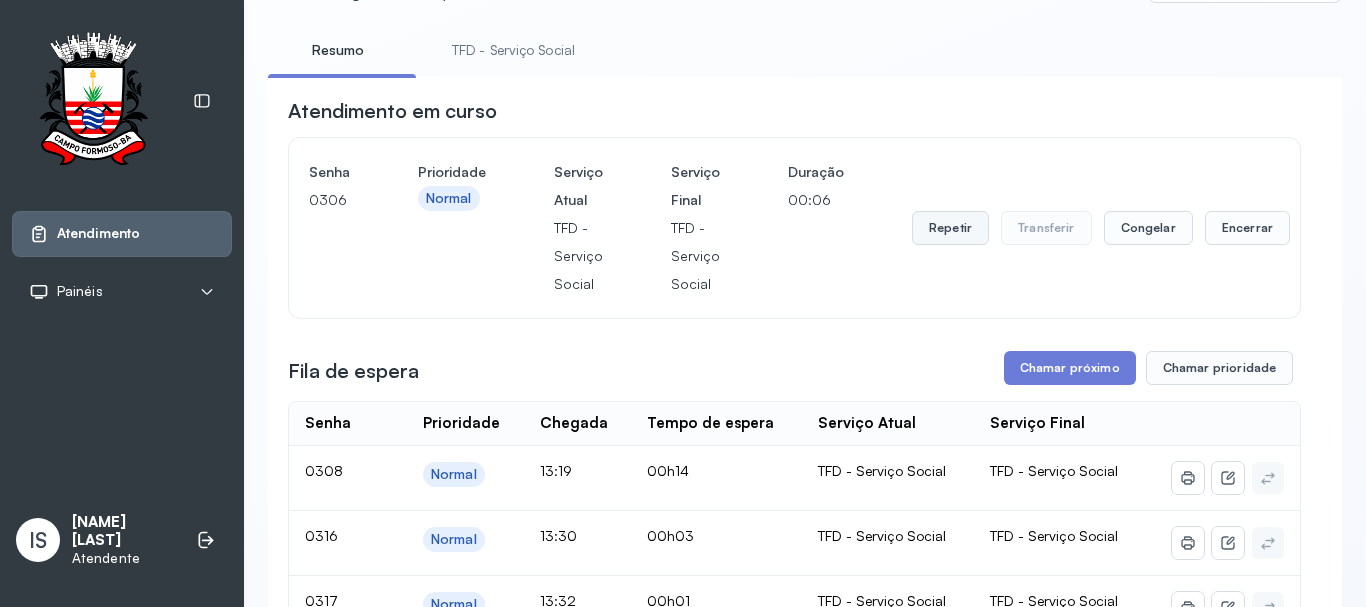 click on "Repetir" at bounding box center (950, 228) 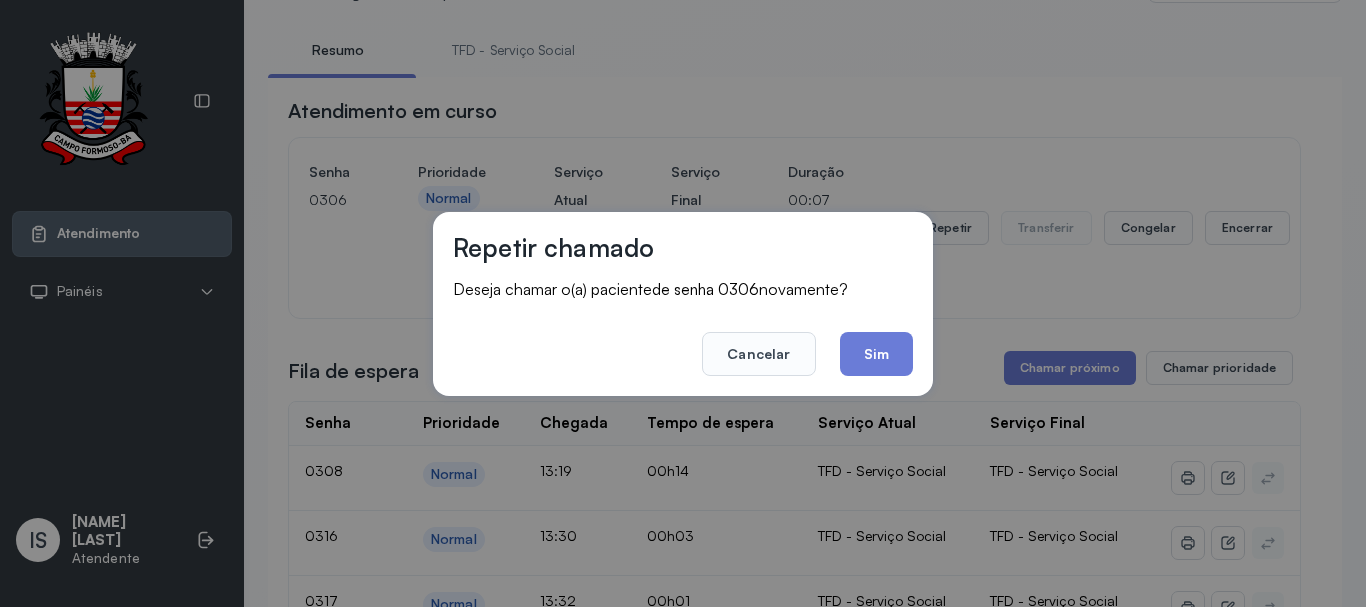 click on "Sim" 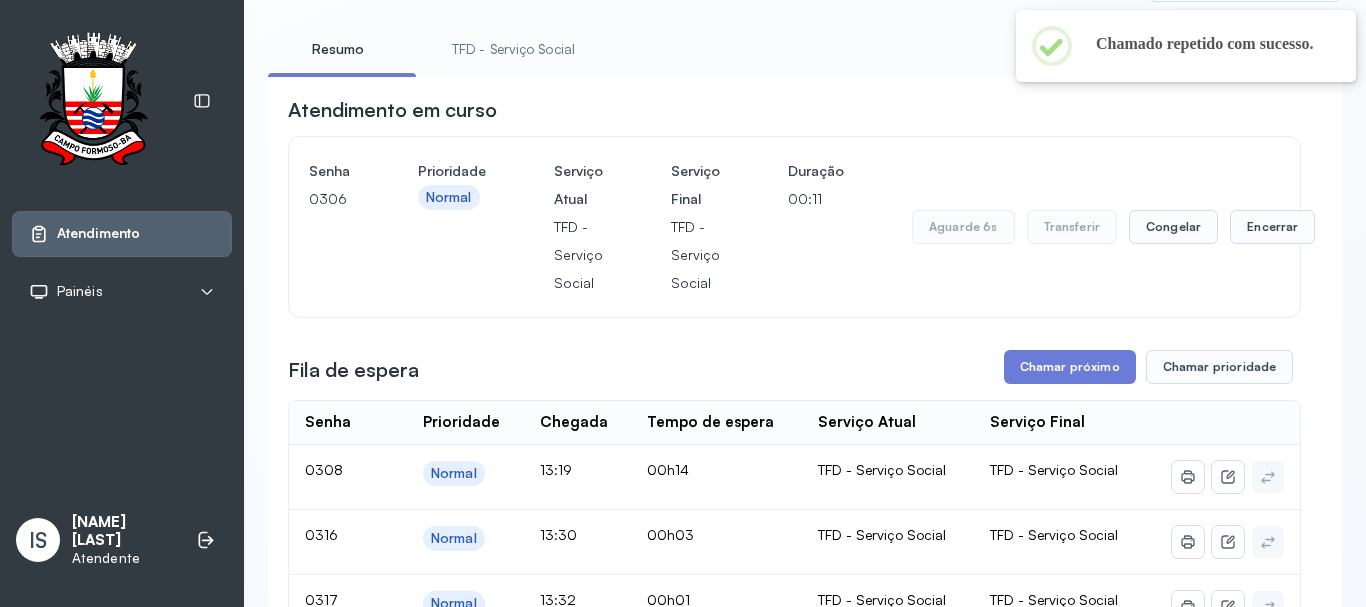 scroll, scrollTop: 100, scrollLeft: 0, axis: vertical 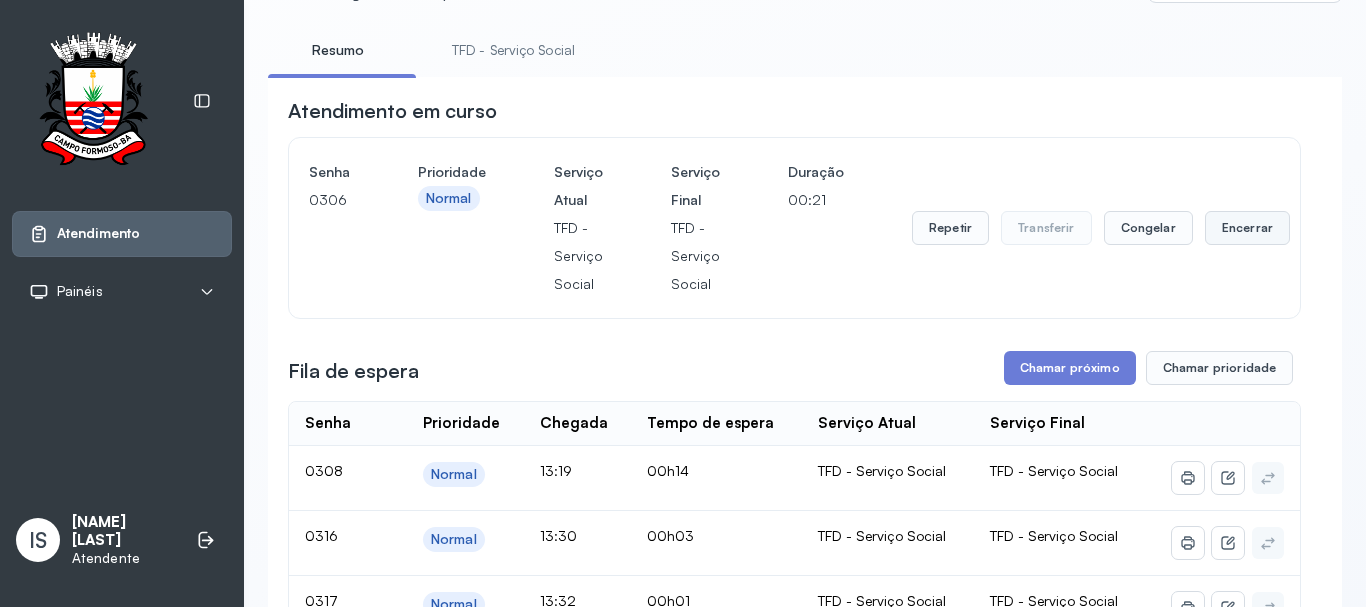 click on "Encerrar" at bounding box center (1247, 228) 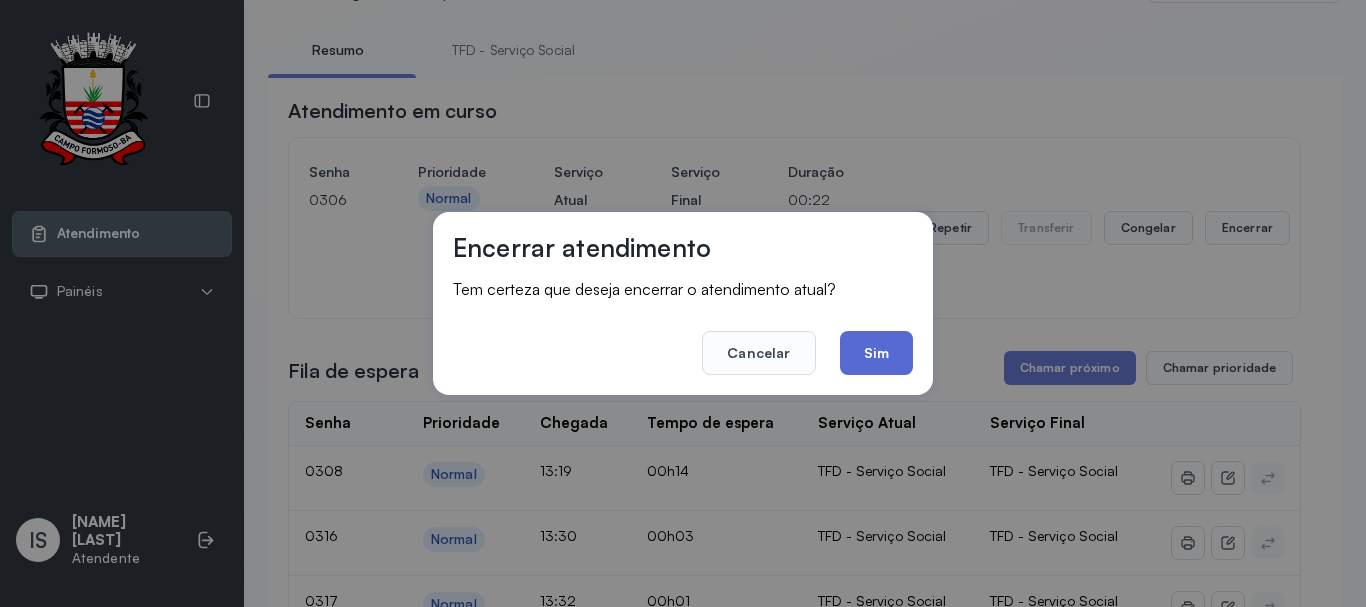 click on "Sim" 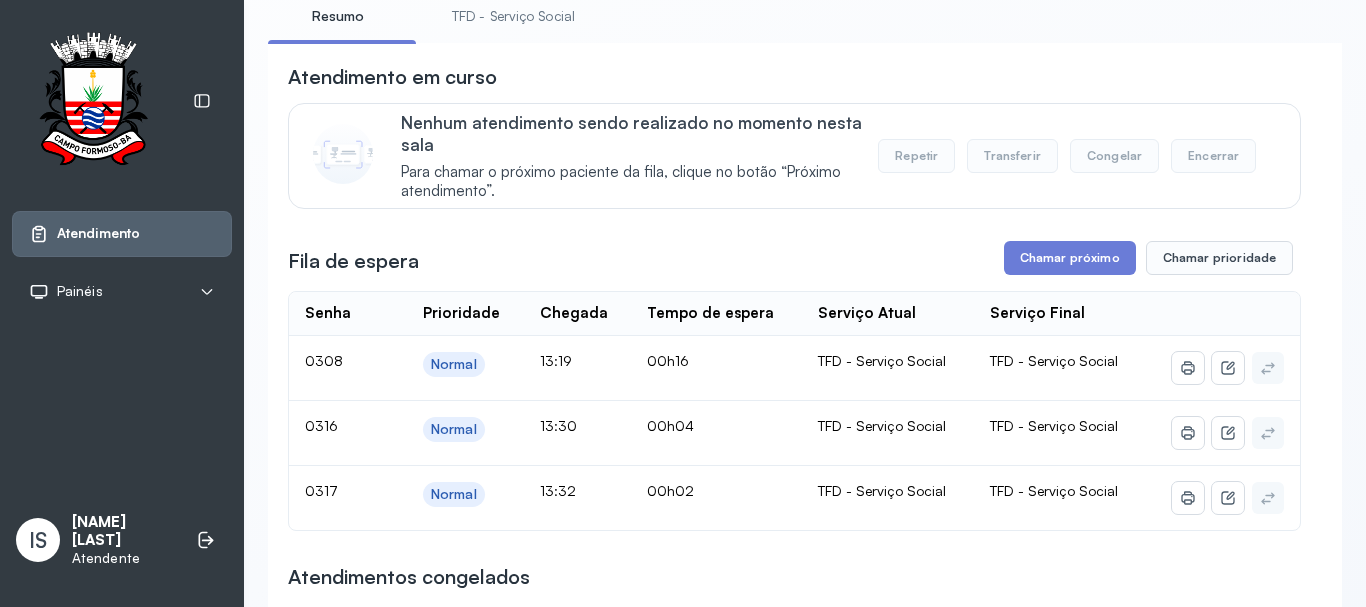 scroll, scrollTop: 243, scrollLeft: 0, axis: vertical 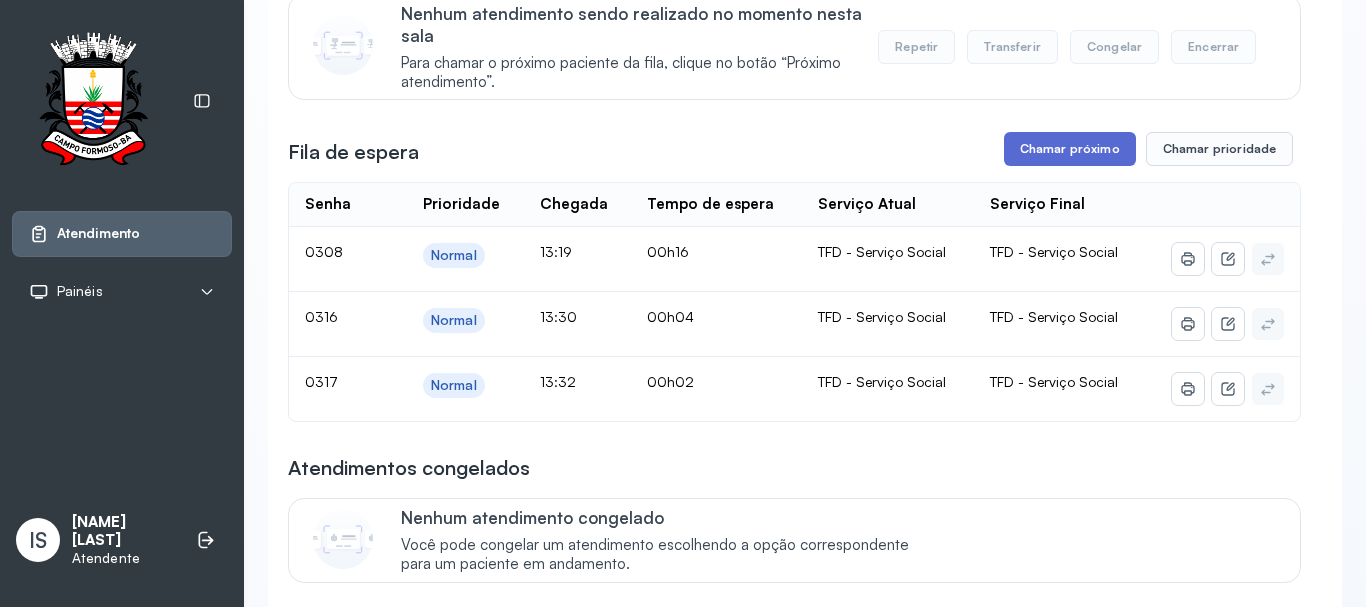 click on "Chamar próximo" at bounding box center [1070, 149] 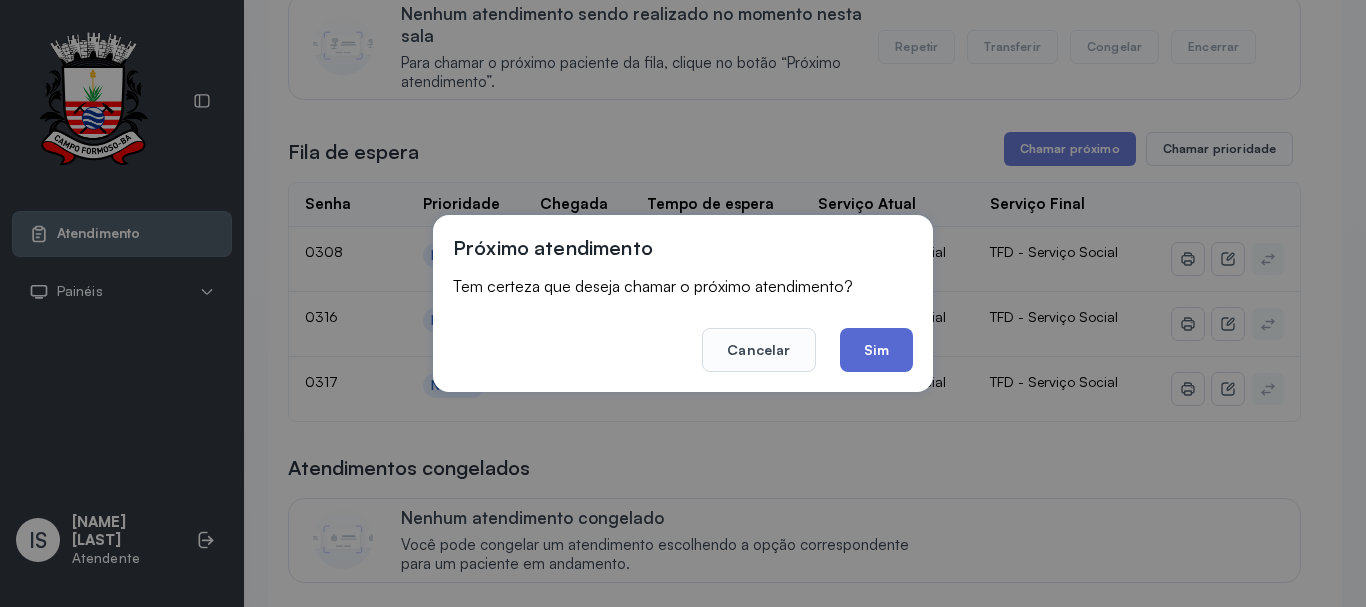 click on "Sim" 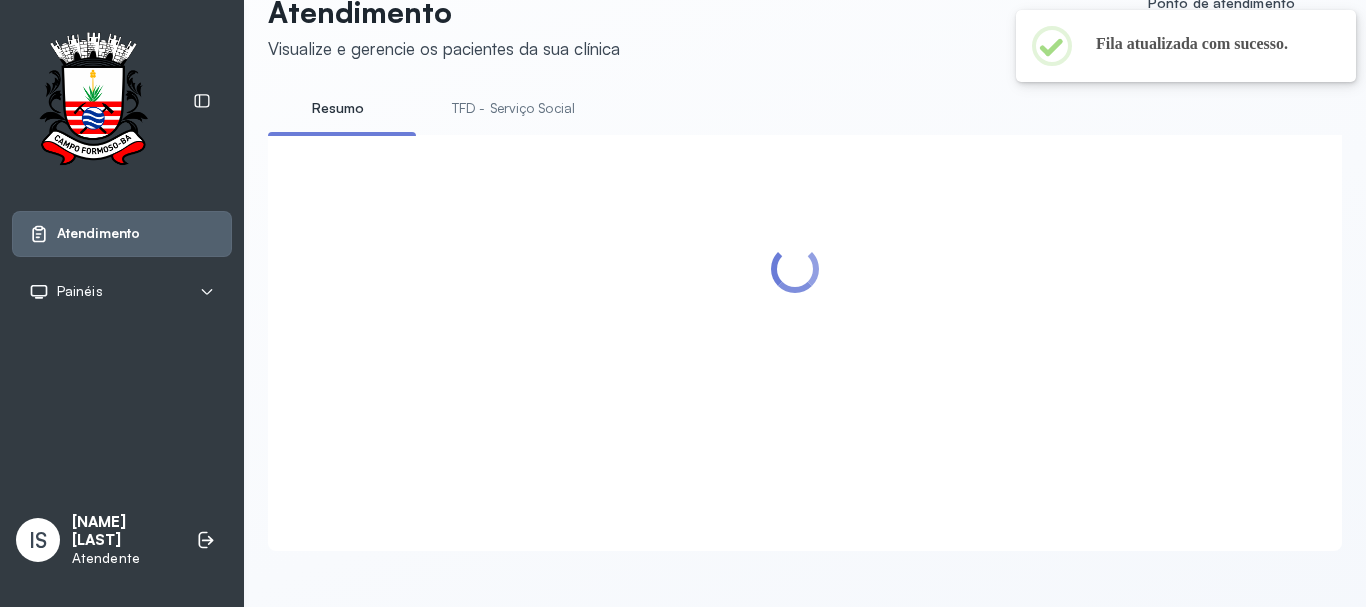 scroll, scrollTop: 243, scrollLeft: 0, axis: vertical 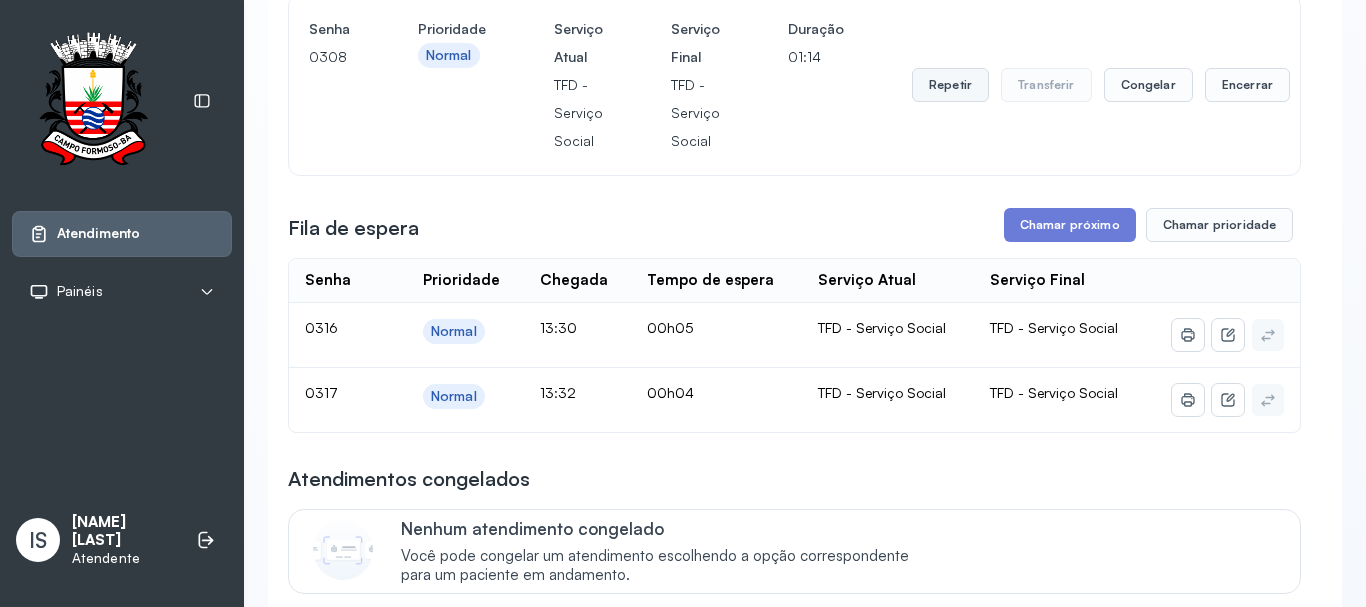 click on "Repetir" at bounding box center [950, 85] 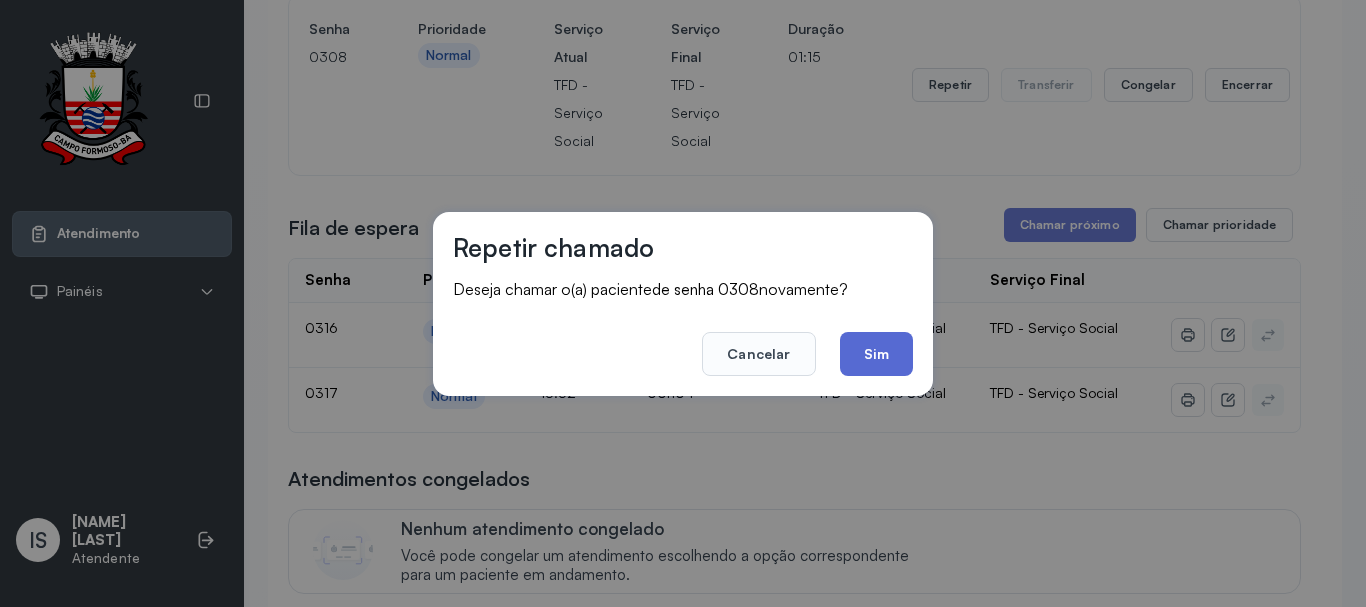 click on "Sim" 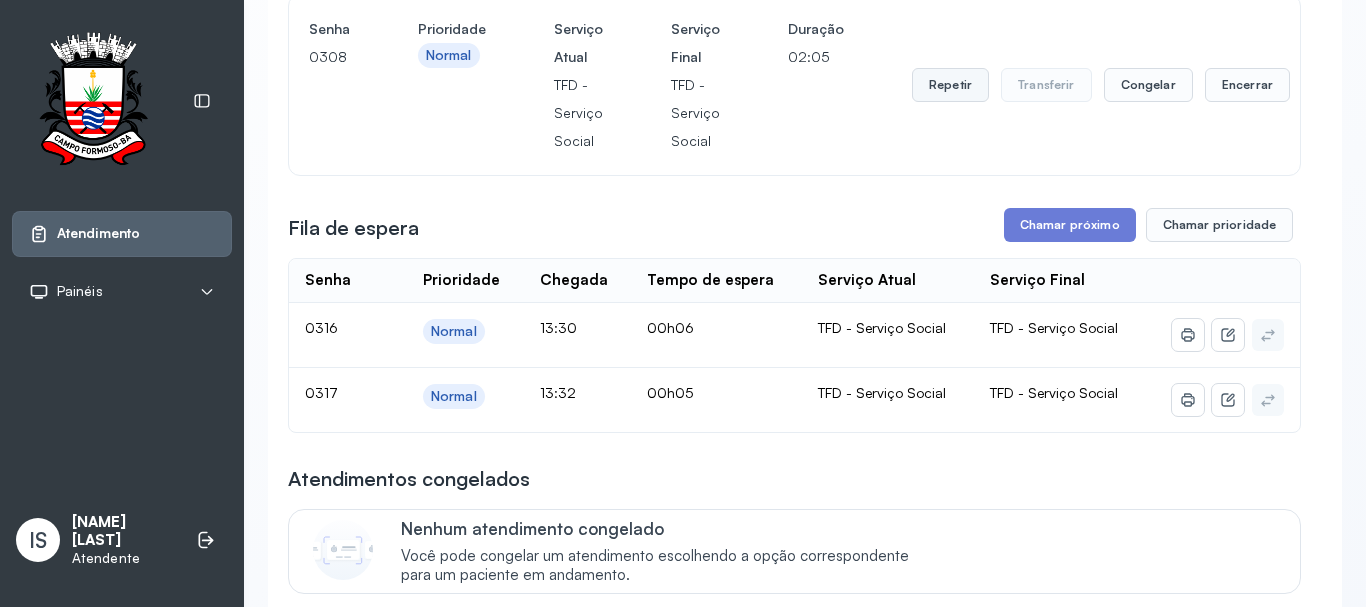 click on "Repetir" at bounding box center (950, 85) 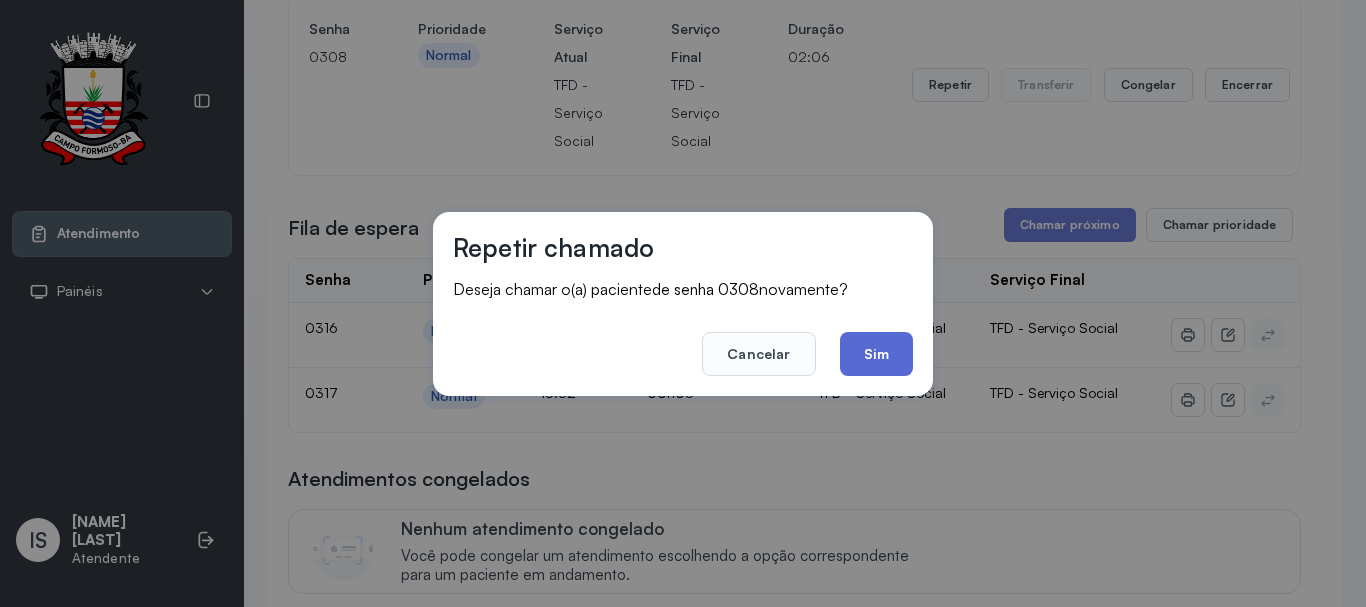 click on "Sim" 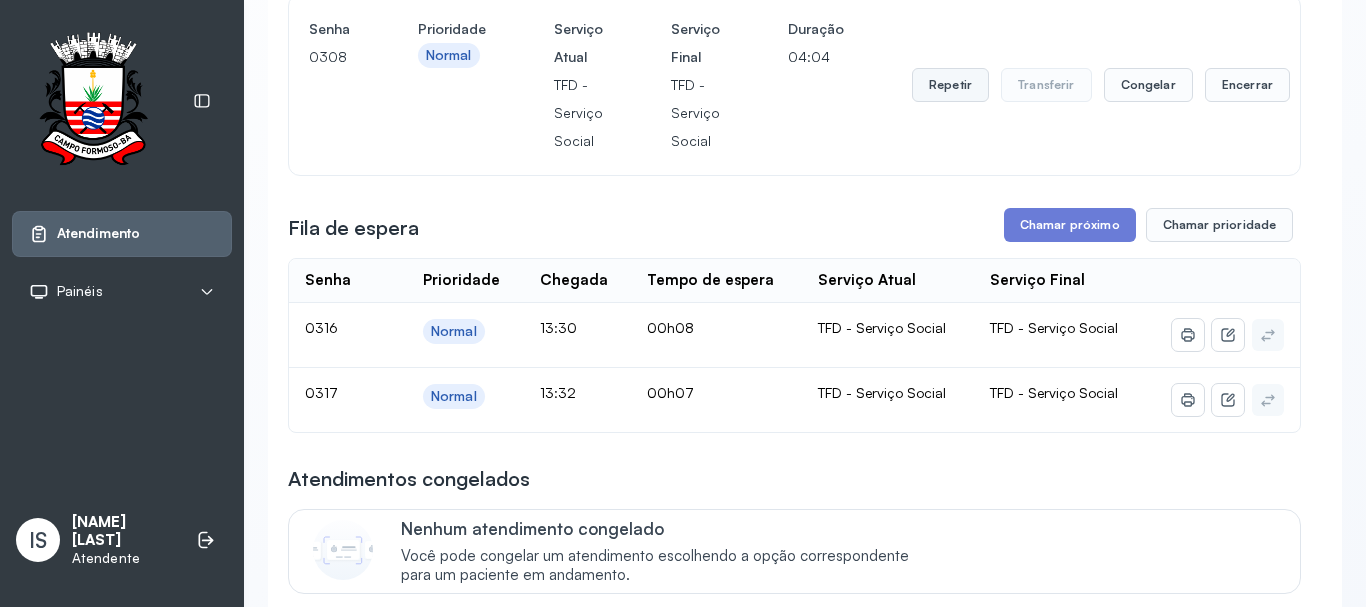 click on "Repetir" at bounding box center (950, 85) 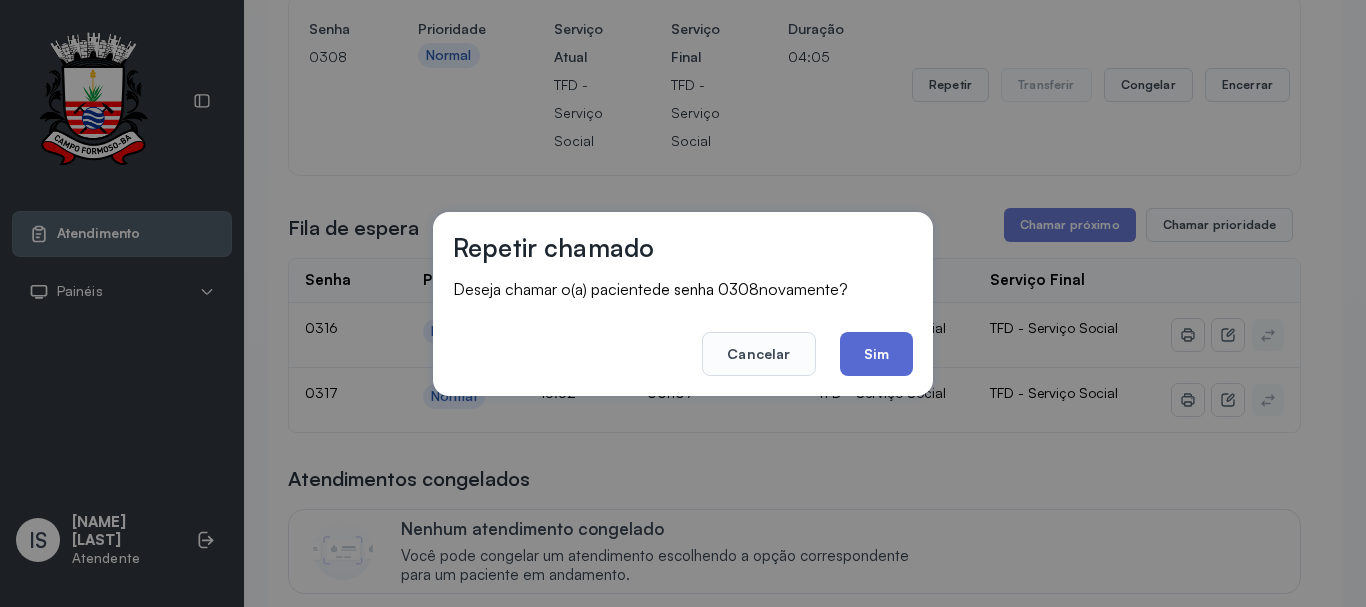 click on "Sim" 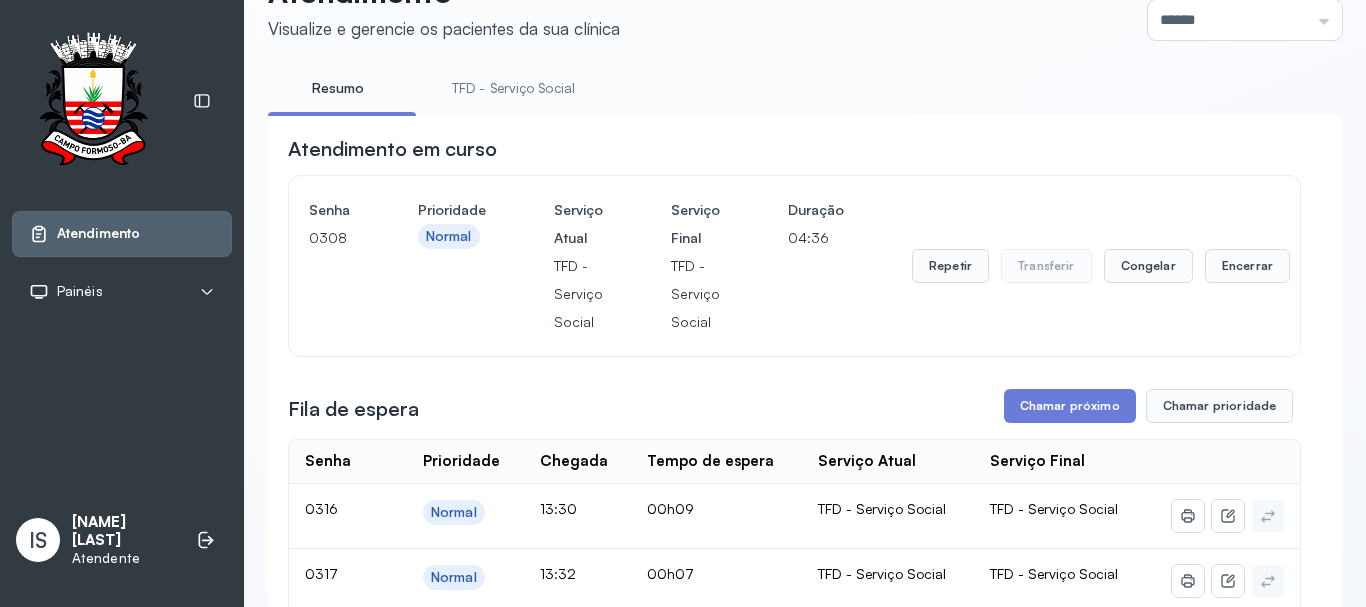 scroll, scrollTop: 243, scrollLeft: 0, axis: vertical 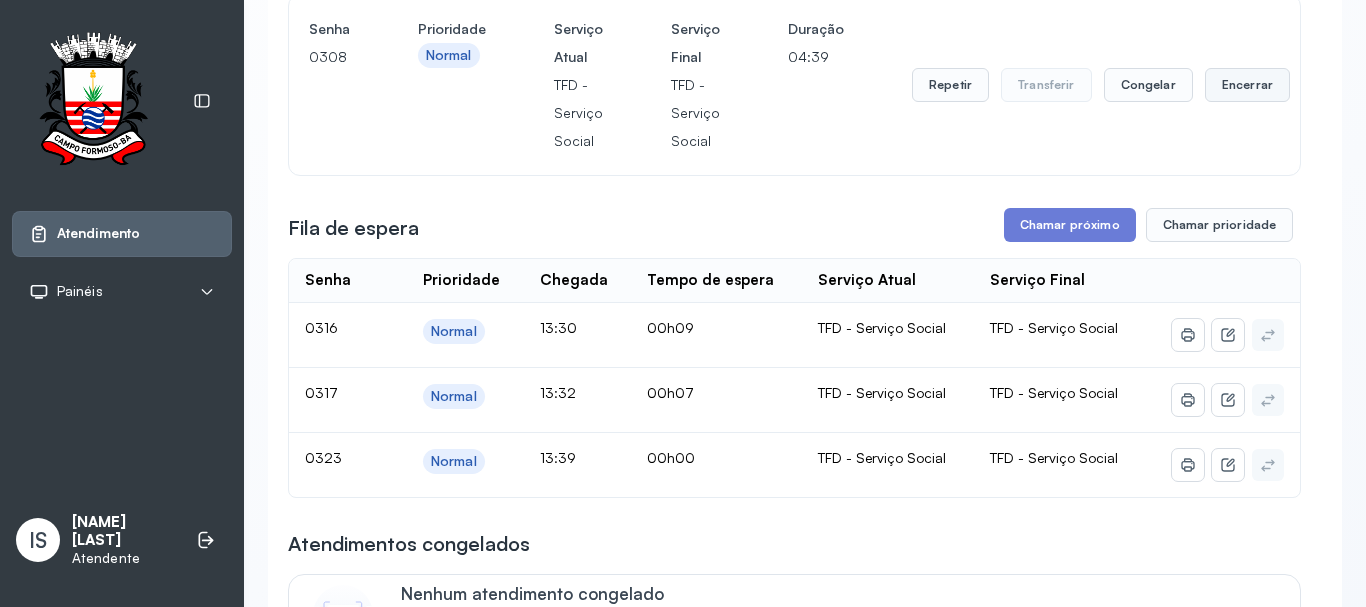 click on "Encerrar" at bounding box center [1247, 85] 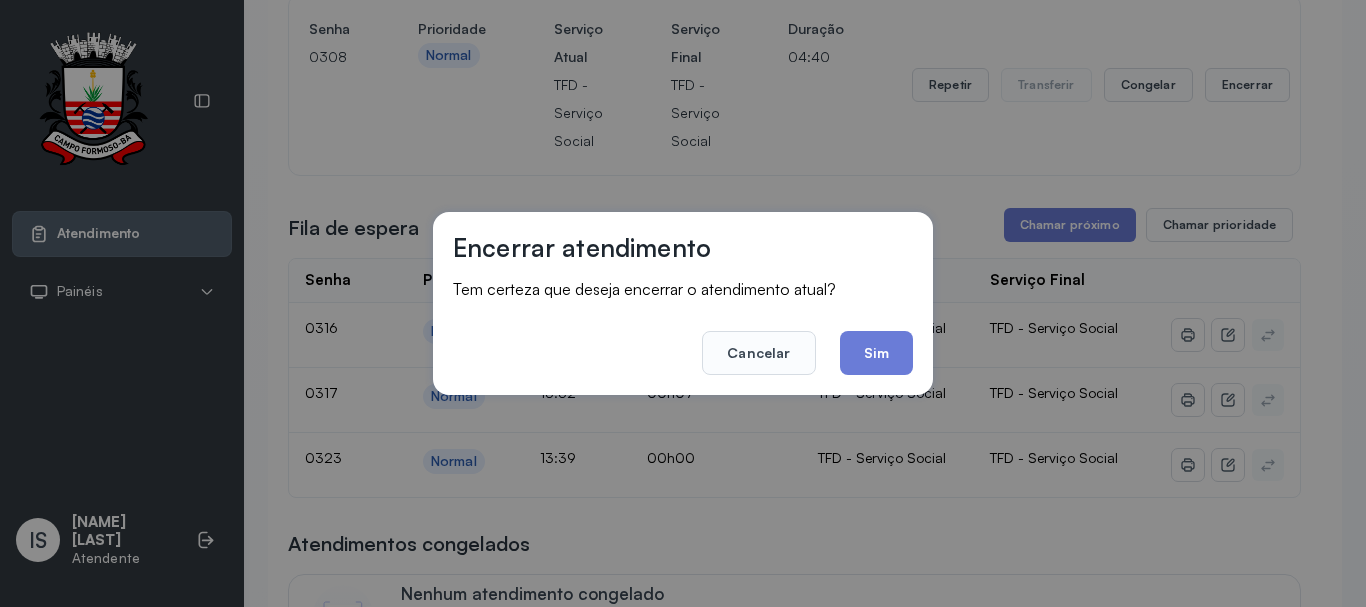 click on "Sim" 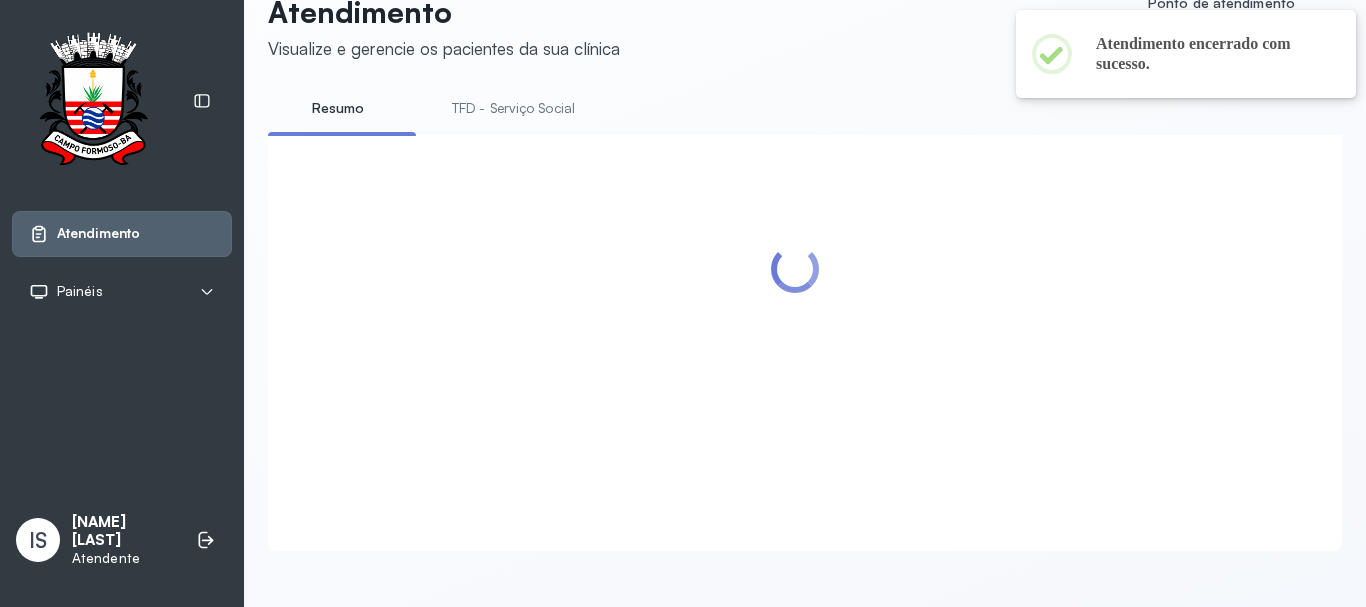 scroll, scrollTop: 243, scrollLeft: 0, axis: vertical 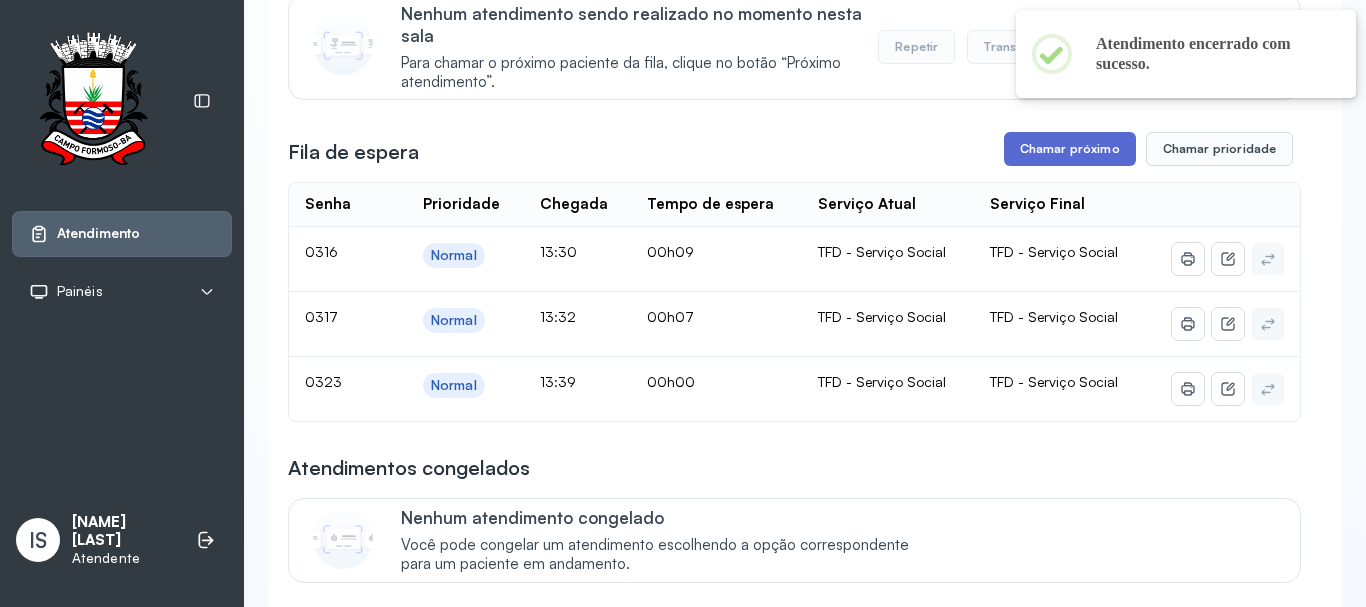 click on "Chamar próximo" at bounding box center (1070, 149) 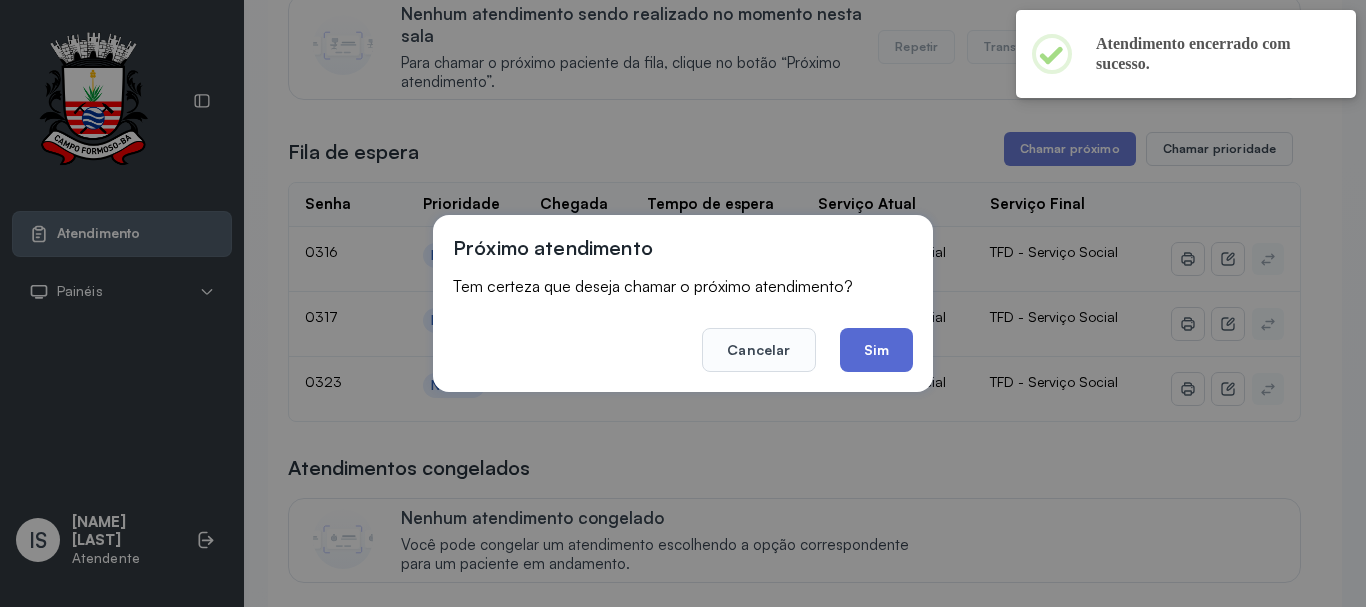 click on "Sim" 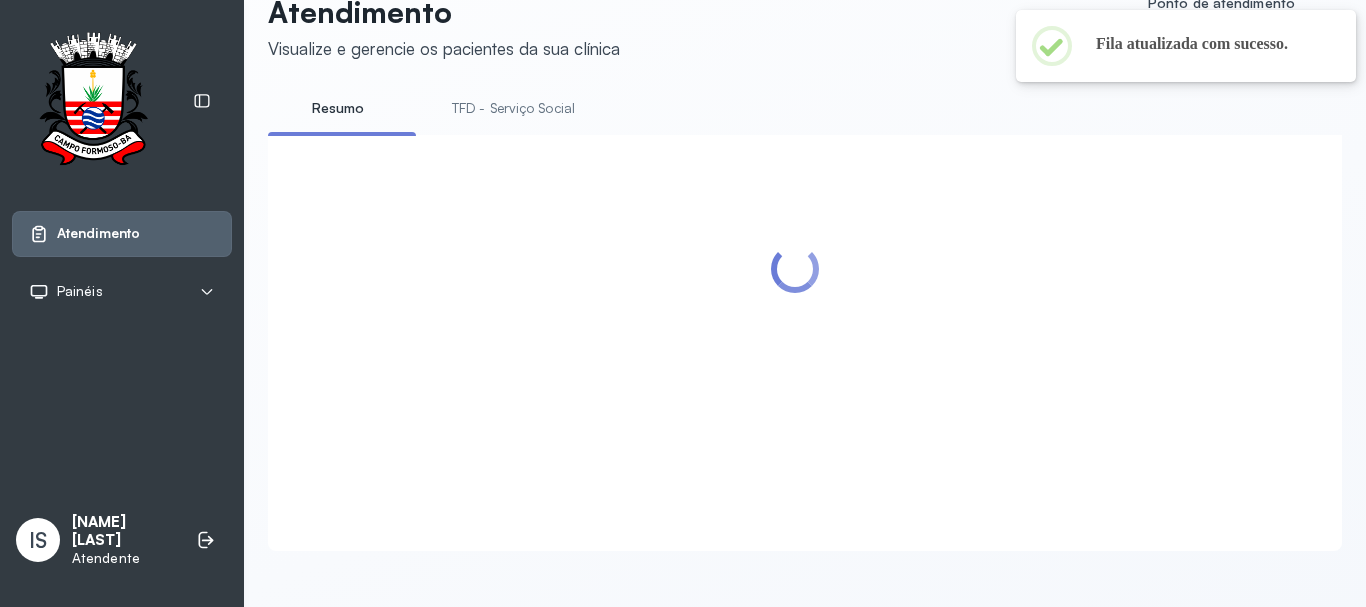 scroll, scrollTop: 243, scrollLeft: 0, axis: vertical 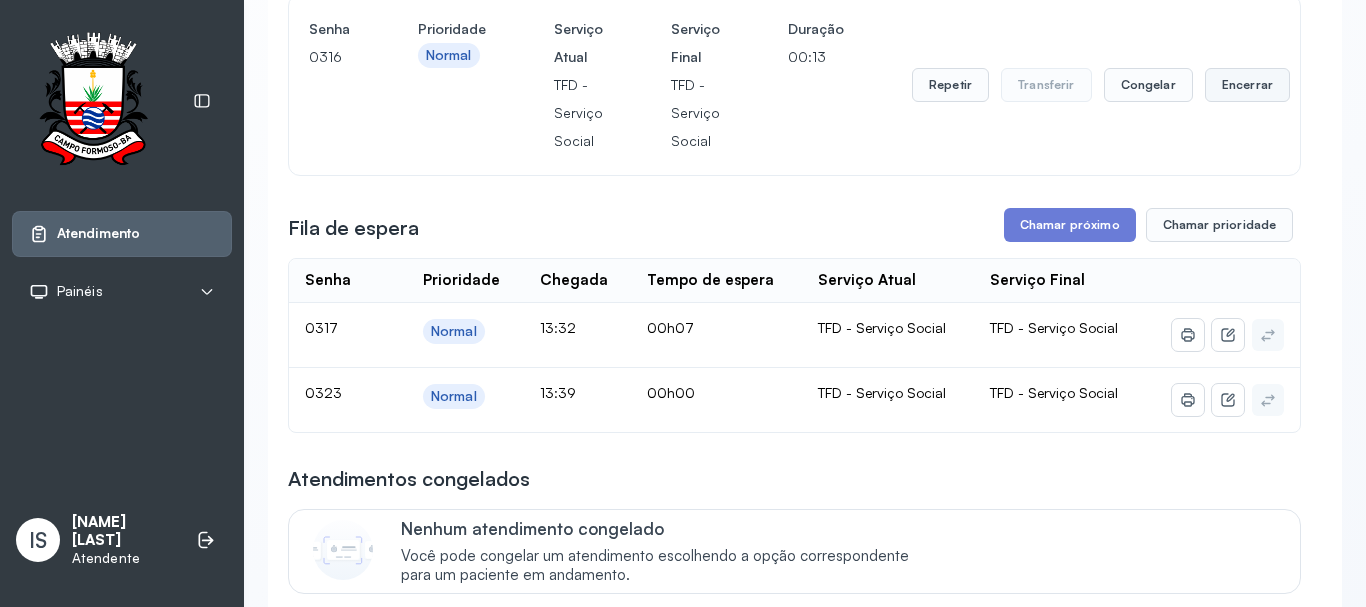 click on "Encerrar" at bounding box center [1247, 85] 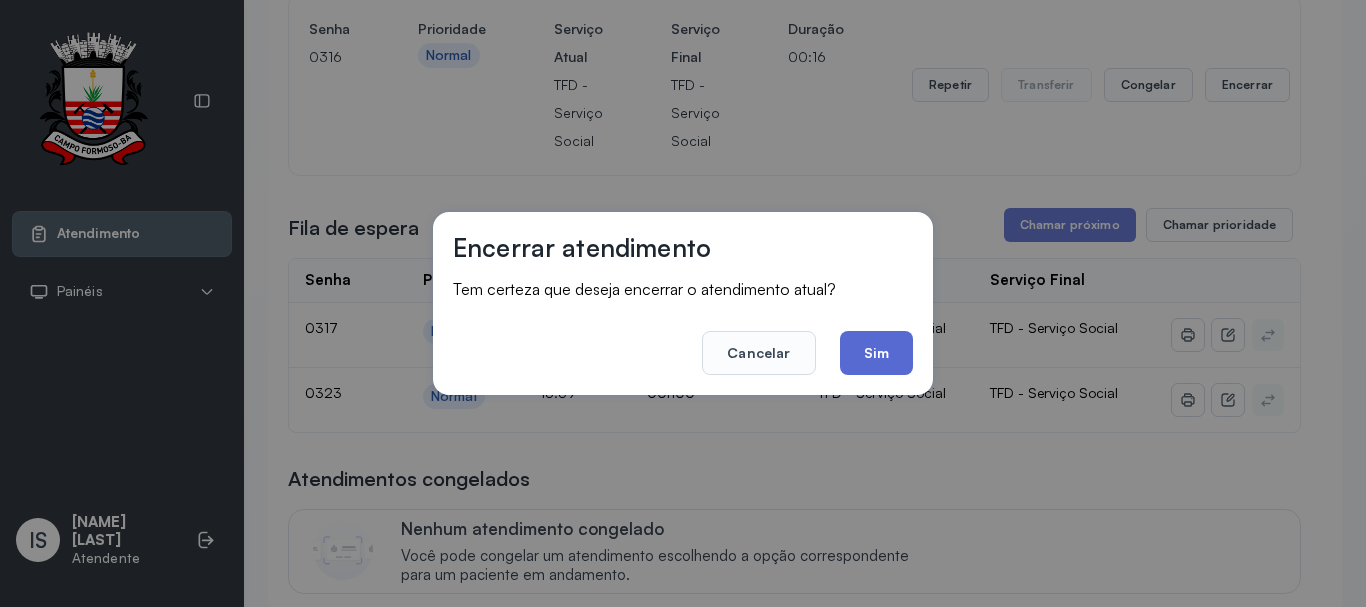 click on "Sim" 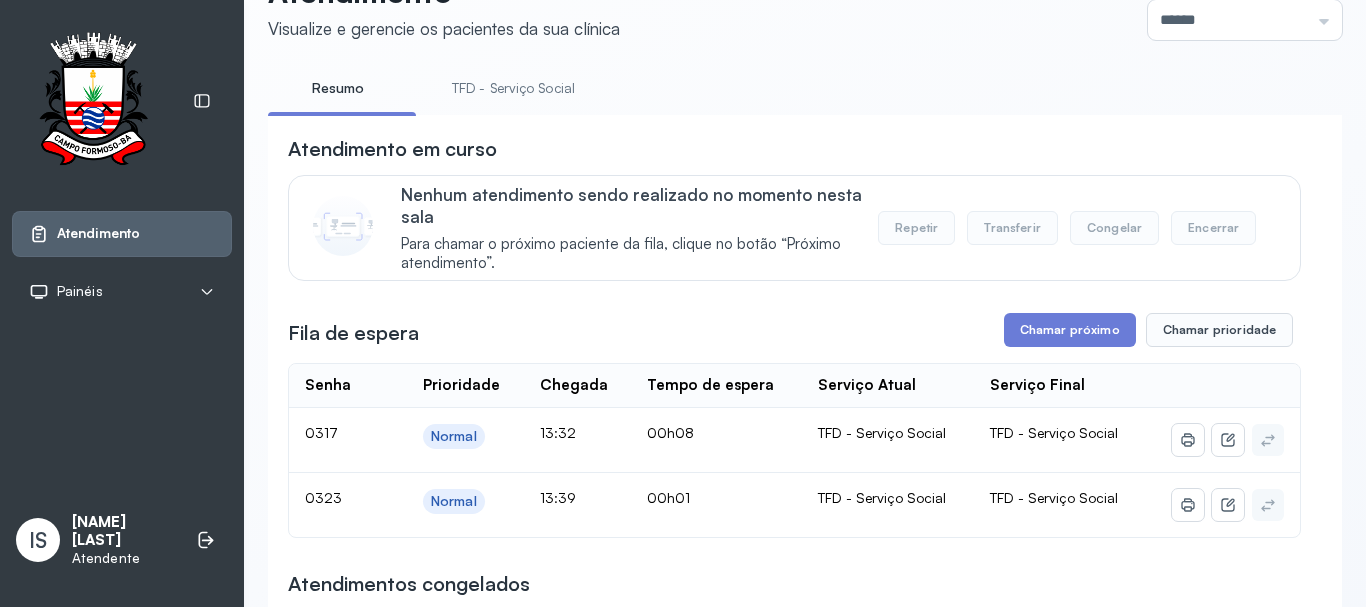 scroll, scrollTop: 243, scrollLeft: 0, axis: vertical 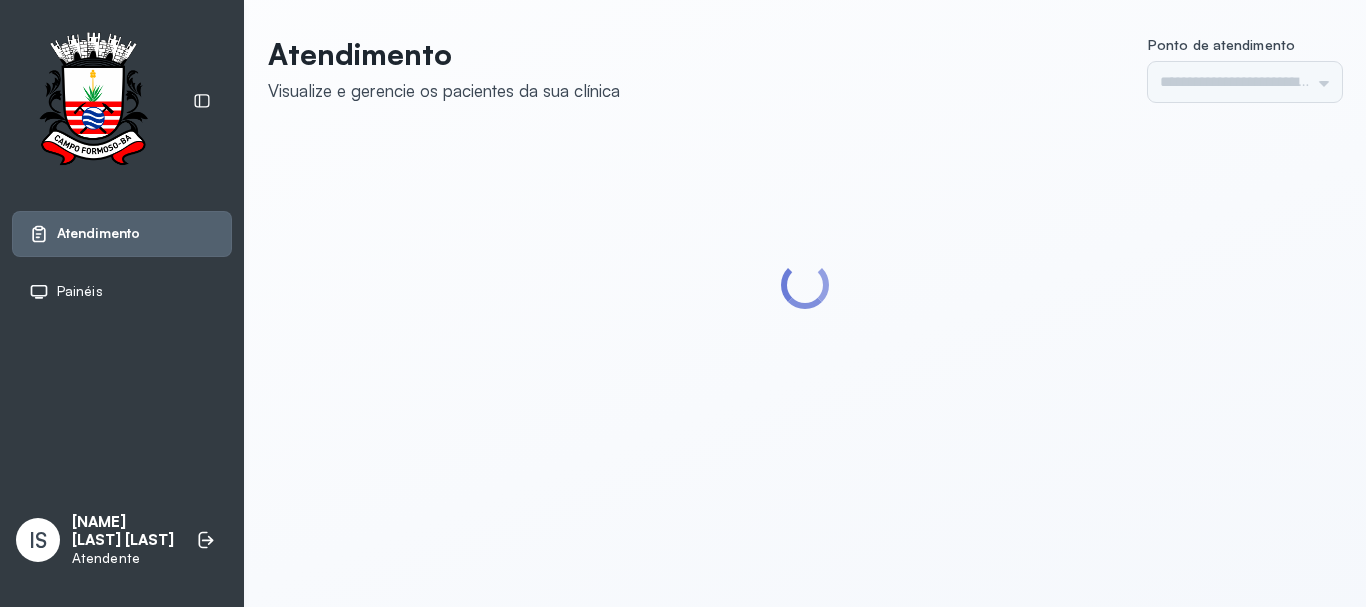 type on "******" 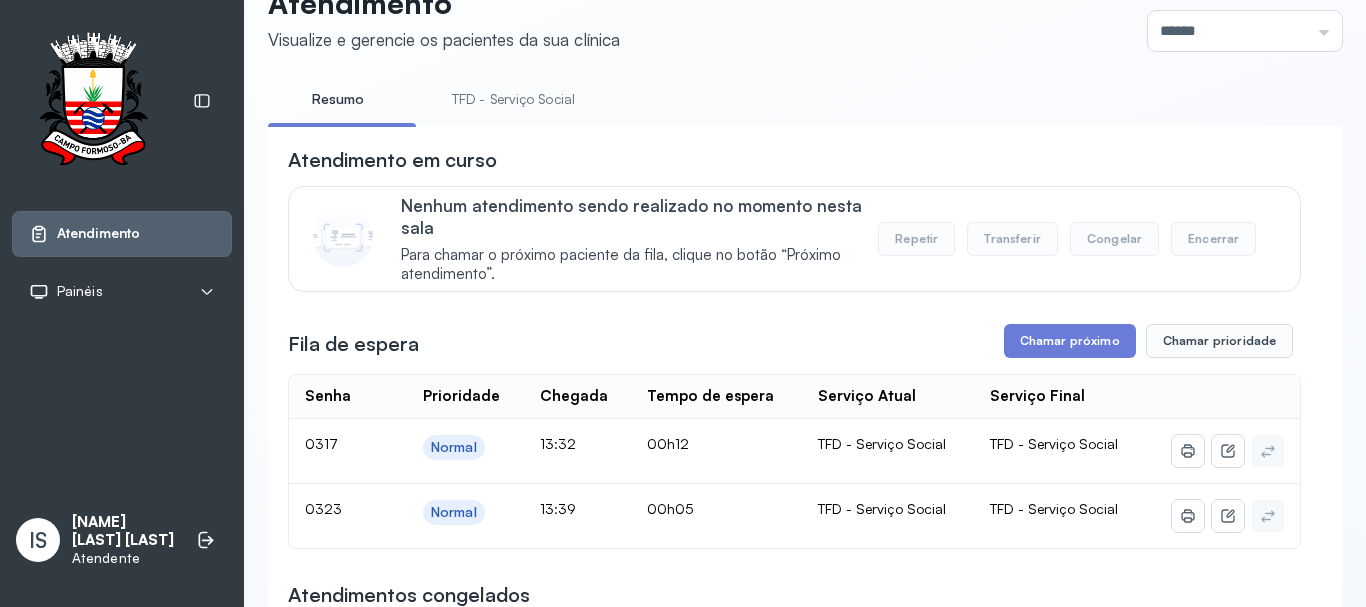 scroll, scrollTop: 100, scrollLeft: 0, axis: vertical 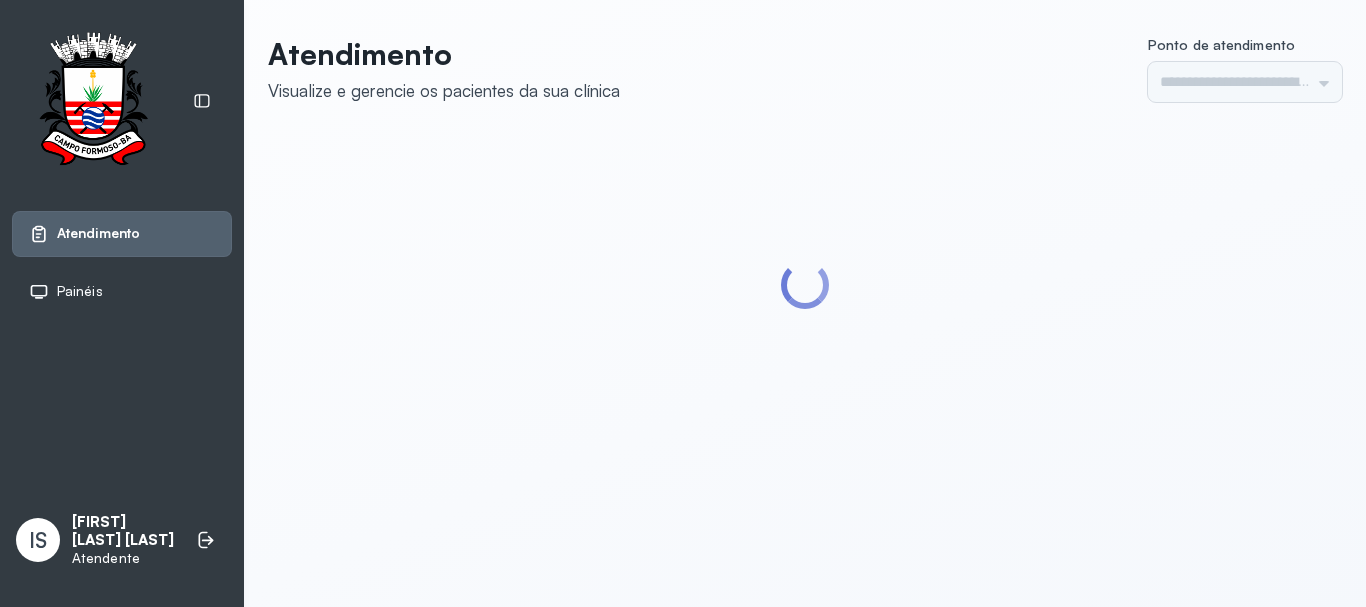 type on "******" 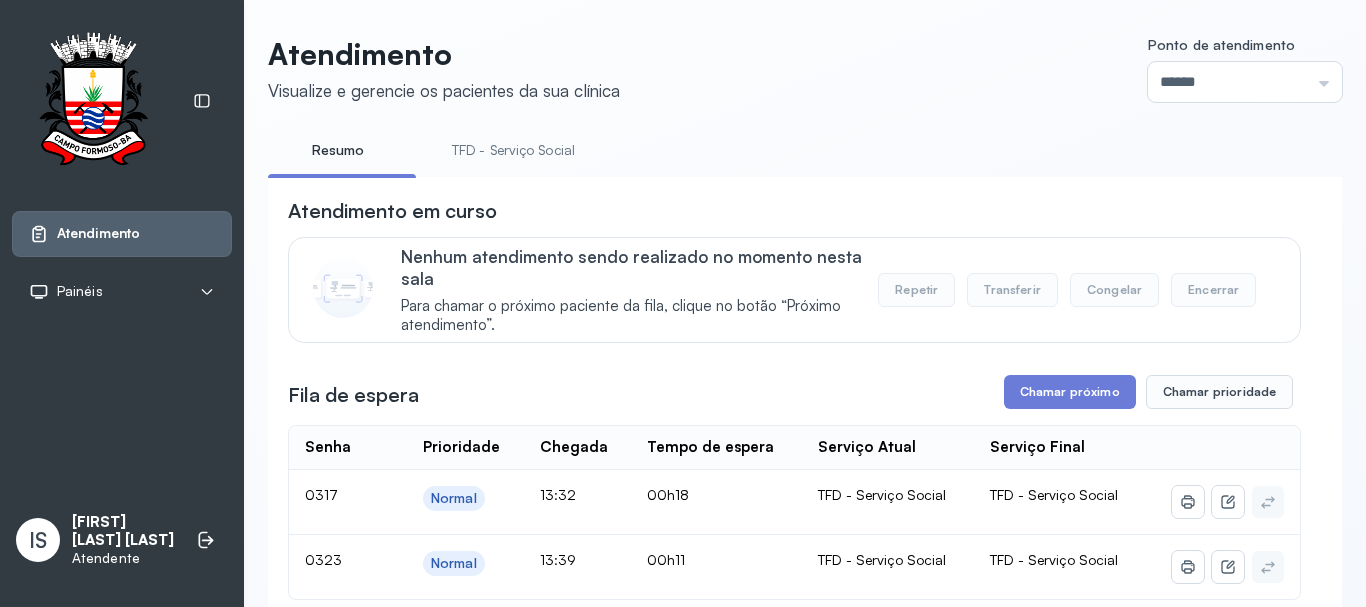 scroll, scrollTop: 0, scrollLeft: 0, axis: both 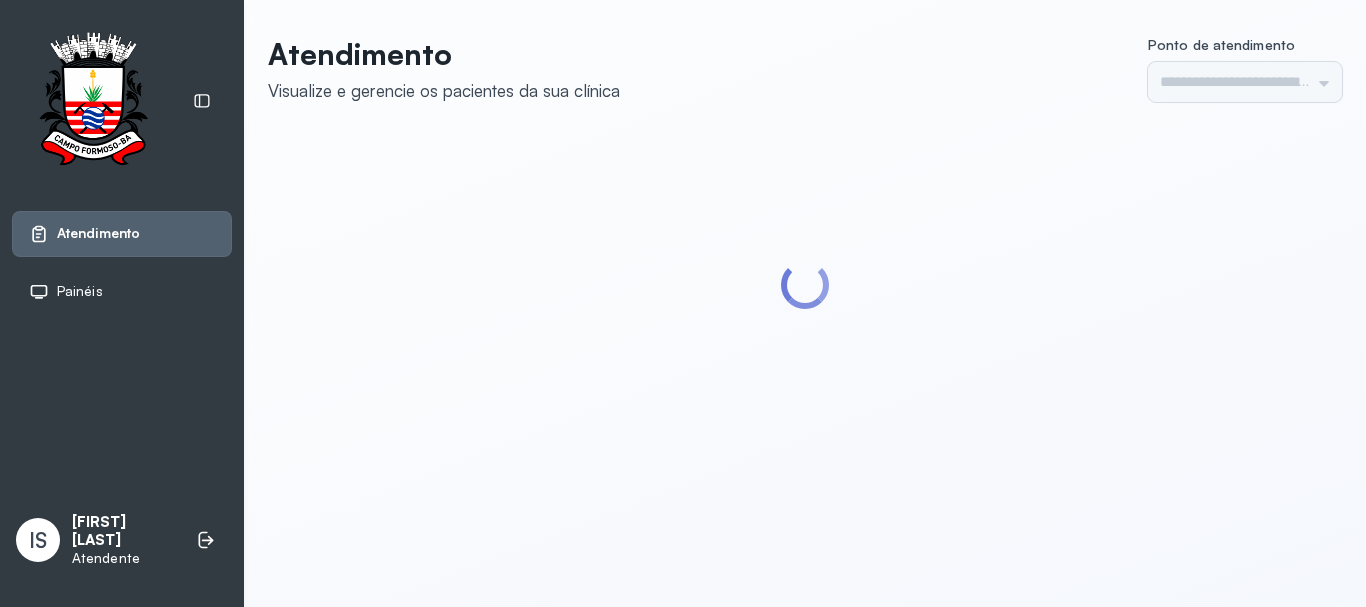 type on "******" 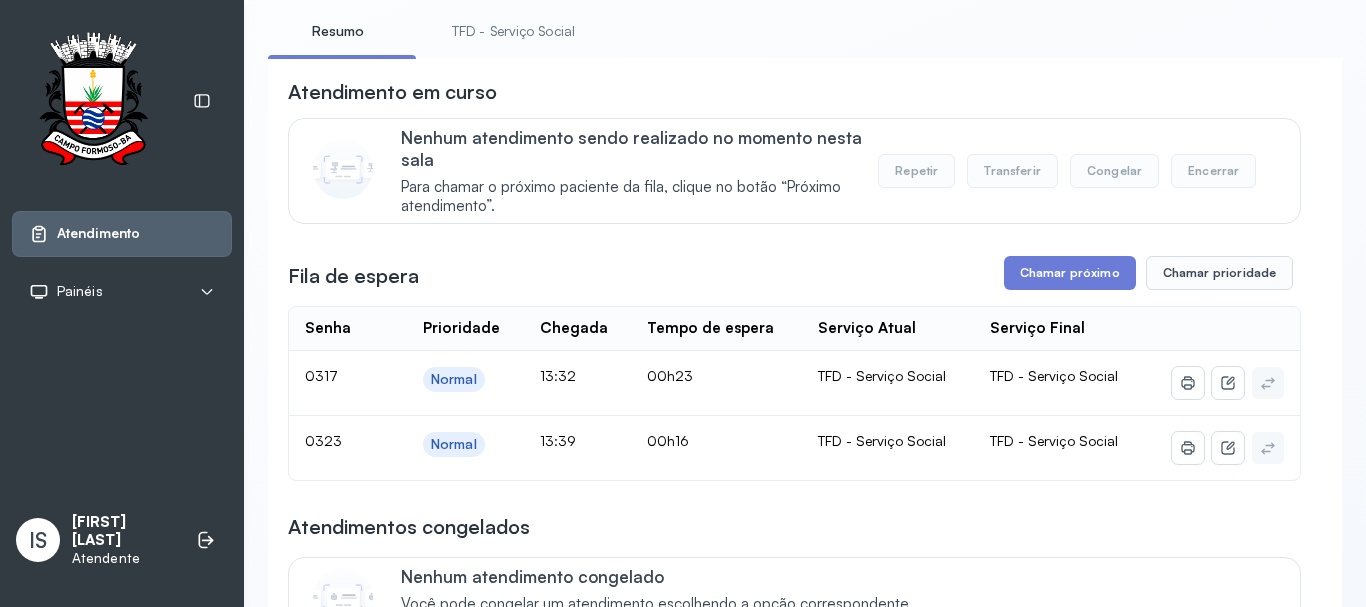 scroll, scrollTop: 300, scrollLeft: 0, axis: vertical 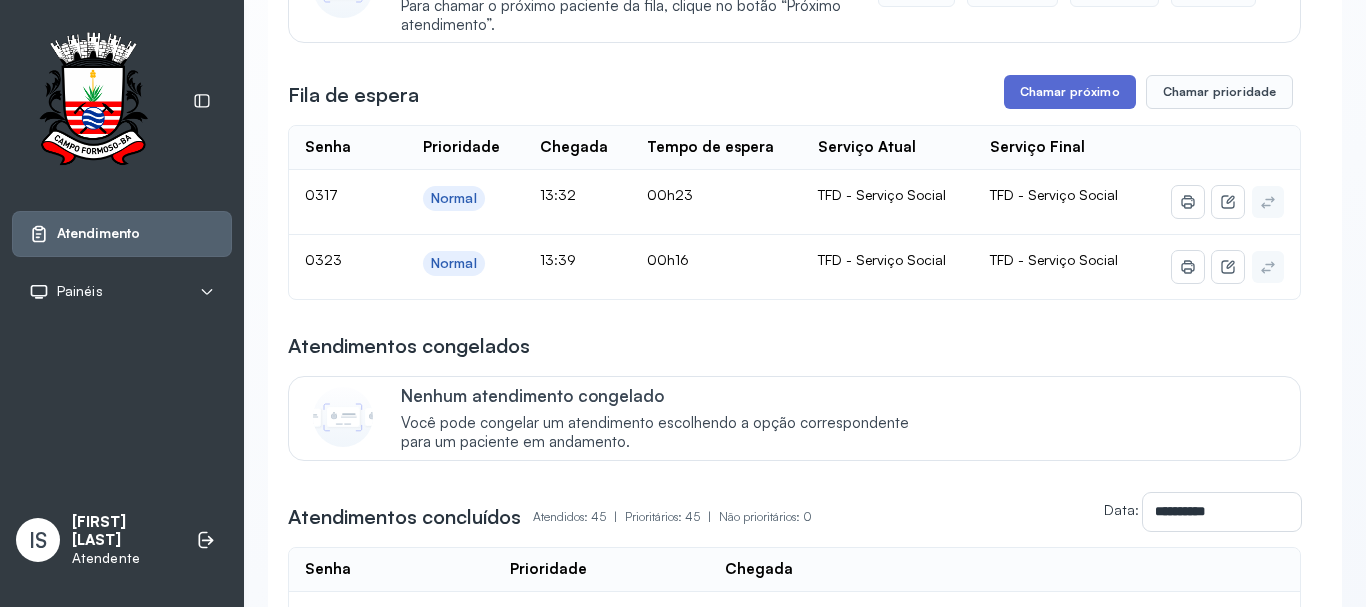 click on "Chamar próximo" at bounding box center (1070, 92) 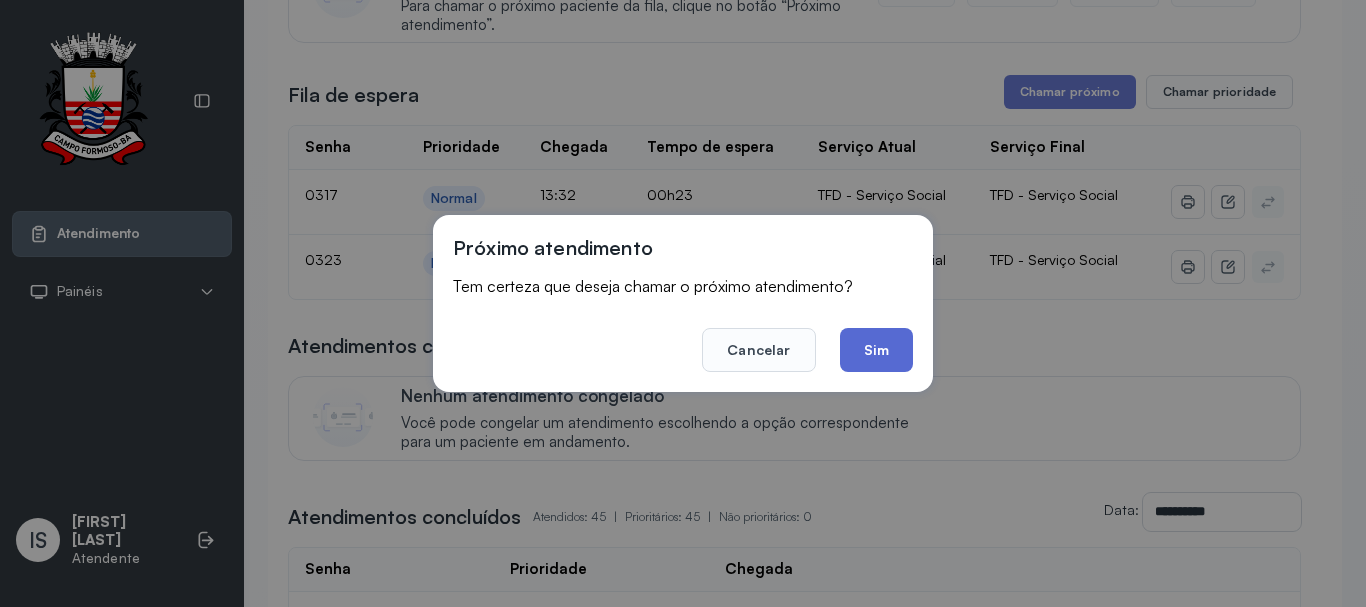 click on "Sim" 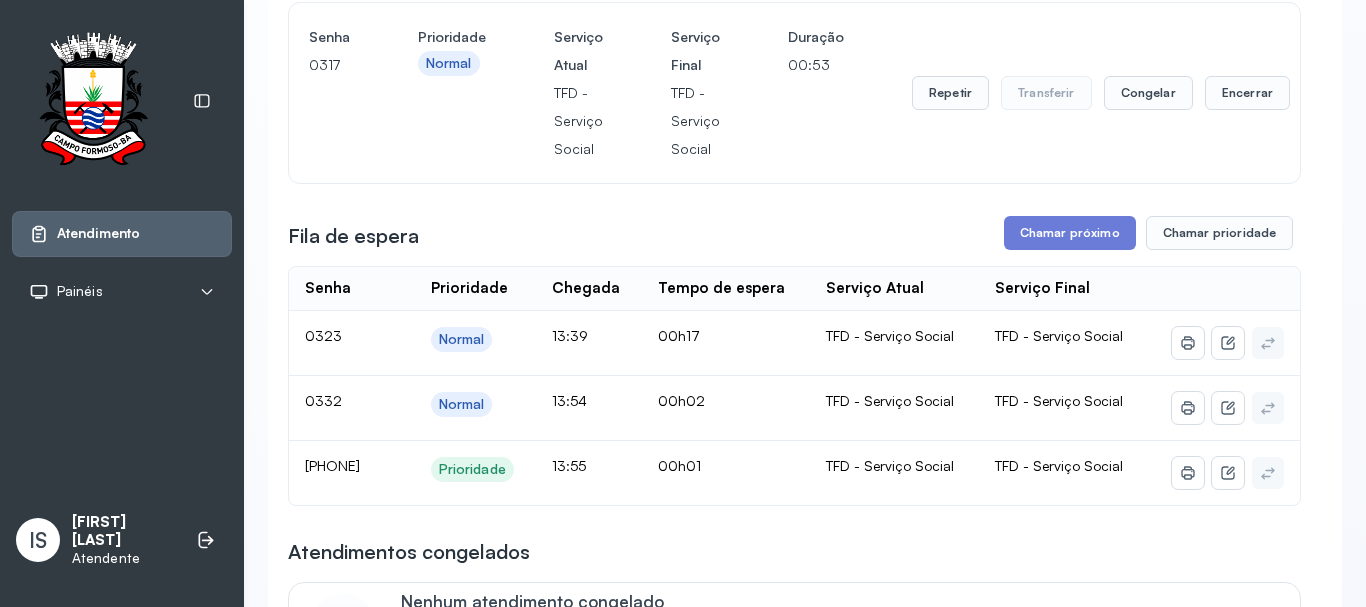 scroll, scrollTop: 100, scrollLeft: 0, axis: vertical 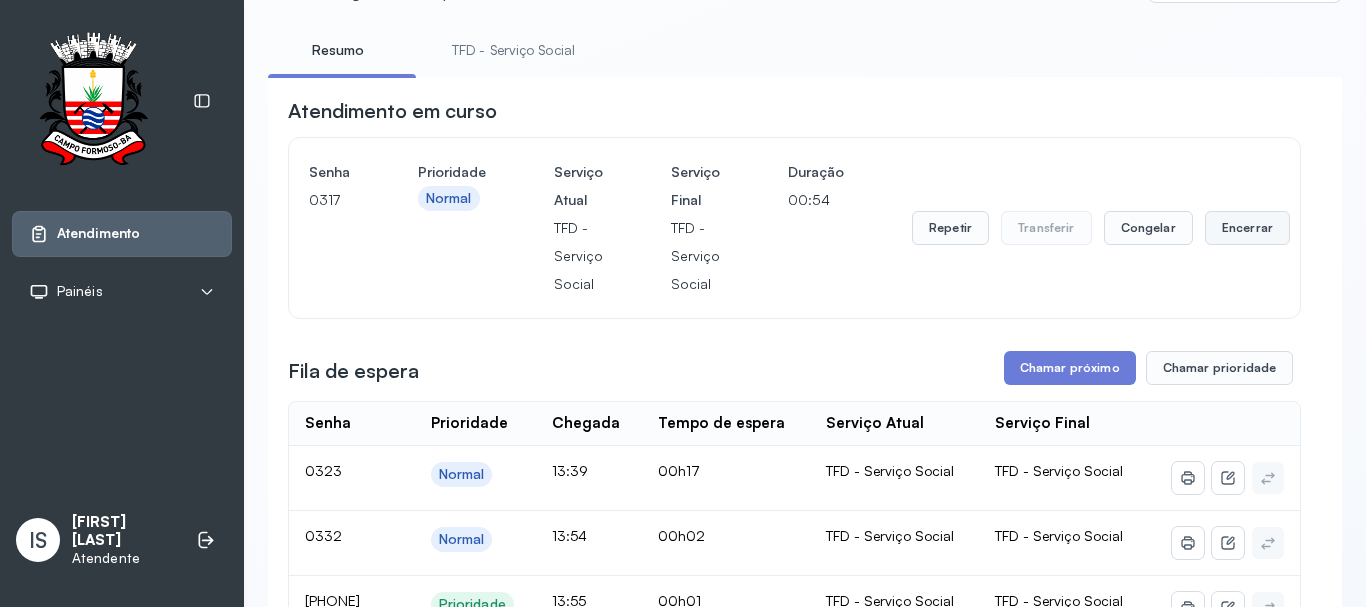 click on "Encerrar" at bounding box center [1247, 228] 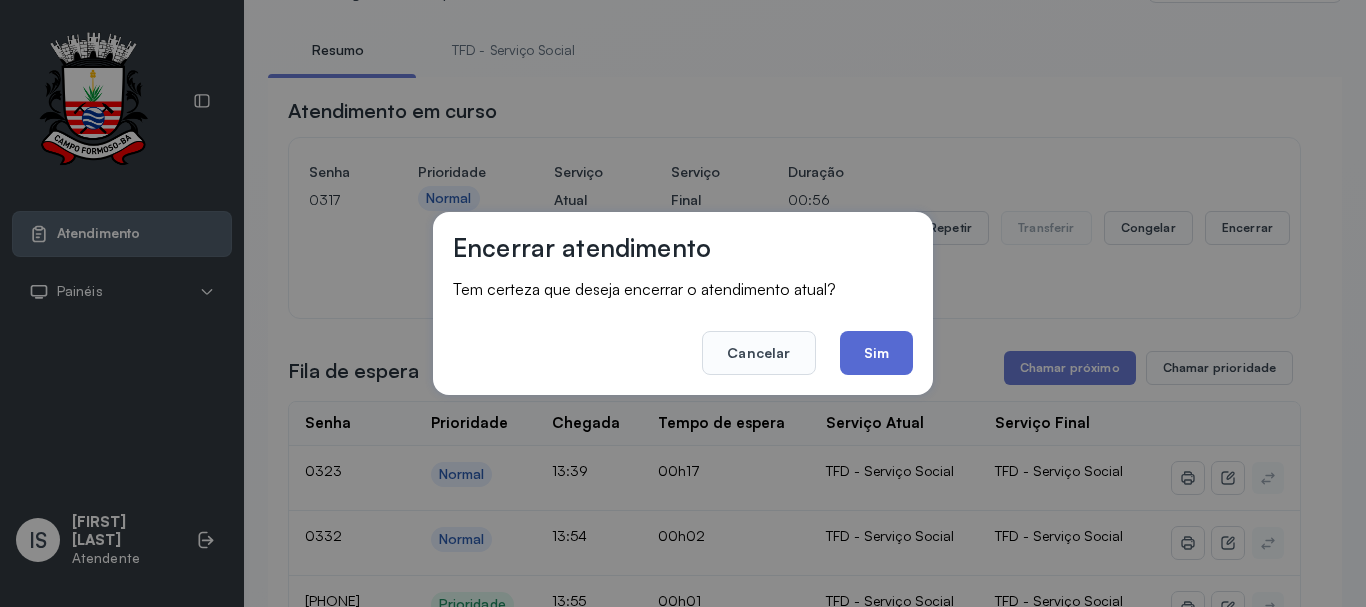 click on "Sim" 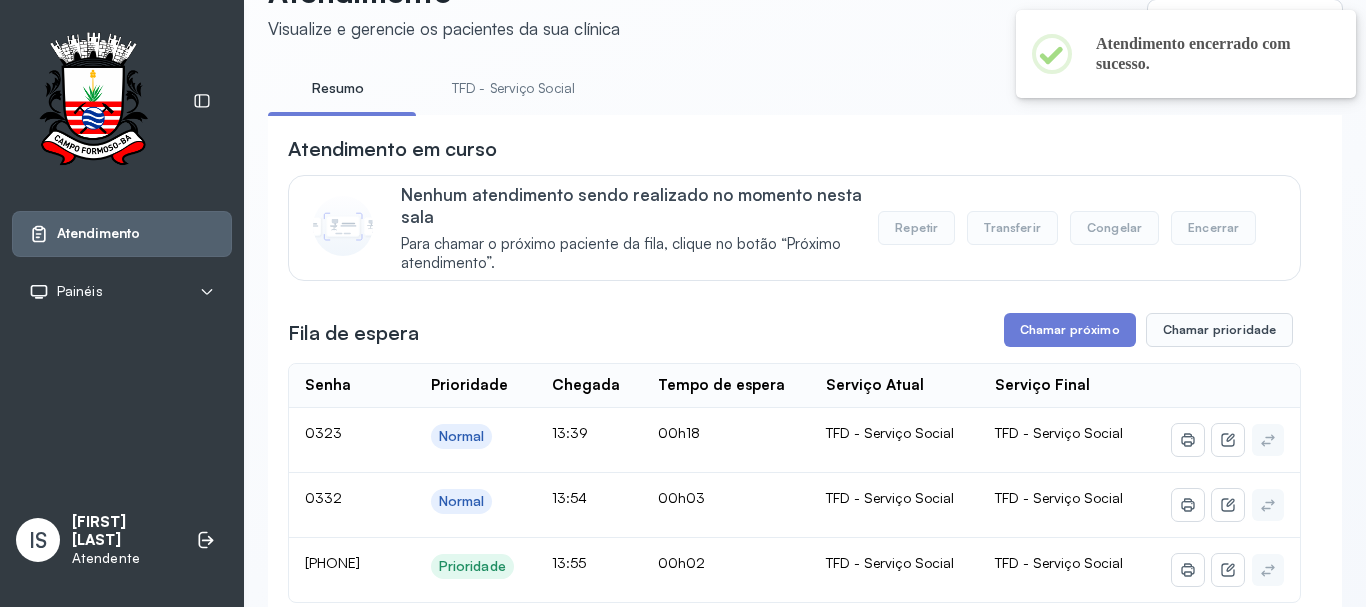 scroll, scrollTop: 300, scrollLeft: 0, axis: vertical 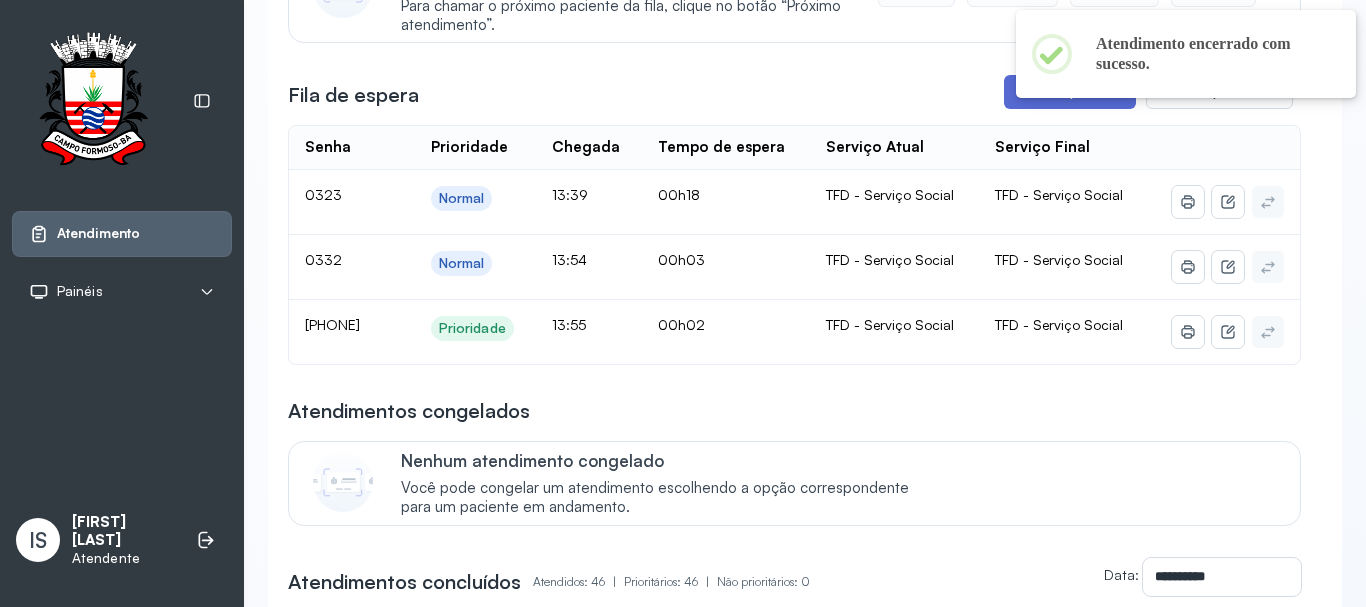 click on "Chamar próximo" at bounding box center [1070, 92] 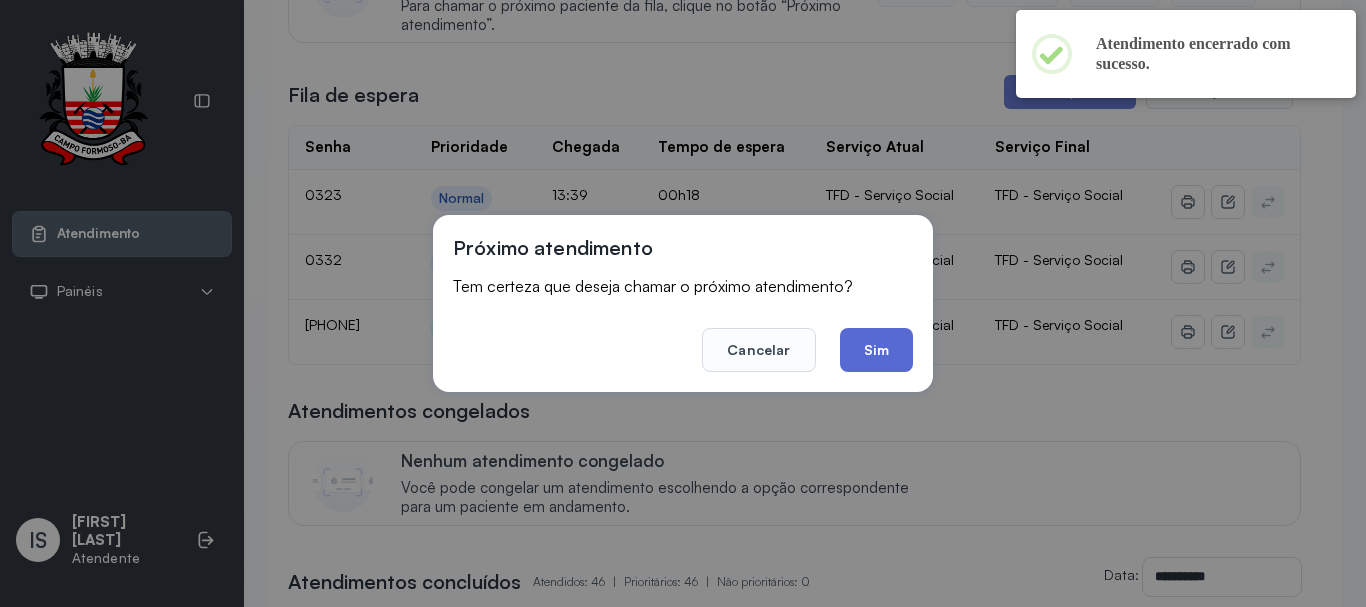 click on "Sim" 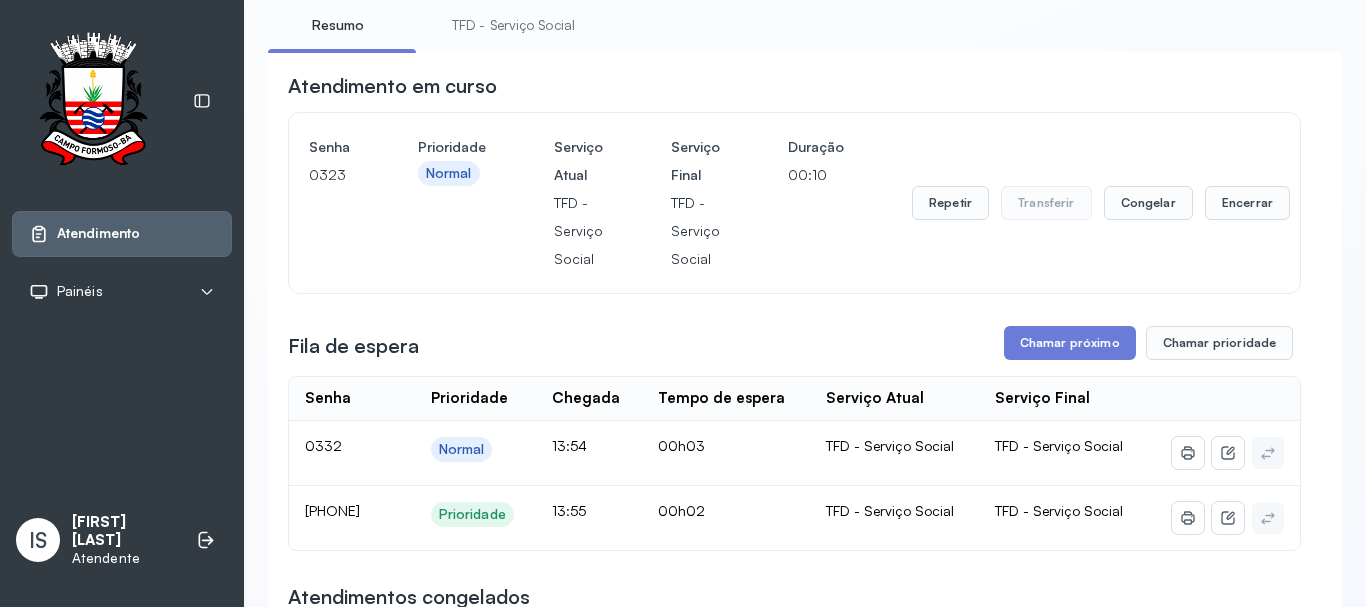 scroll, scrollTop: 100, scrollLeft: 0, axis: vertical 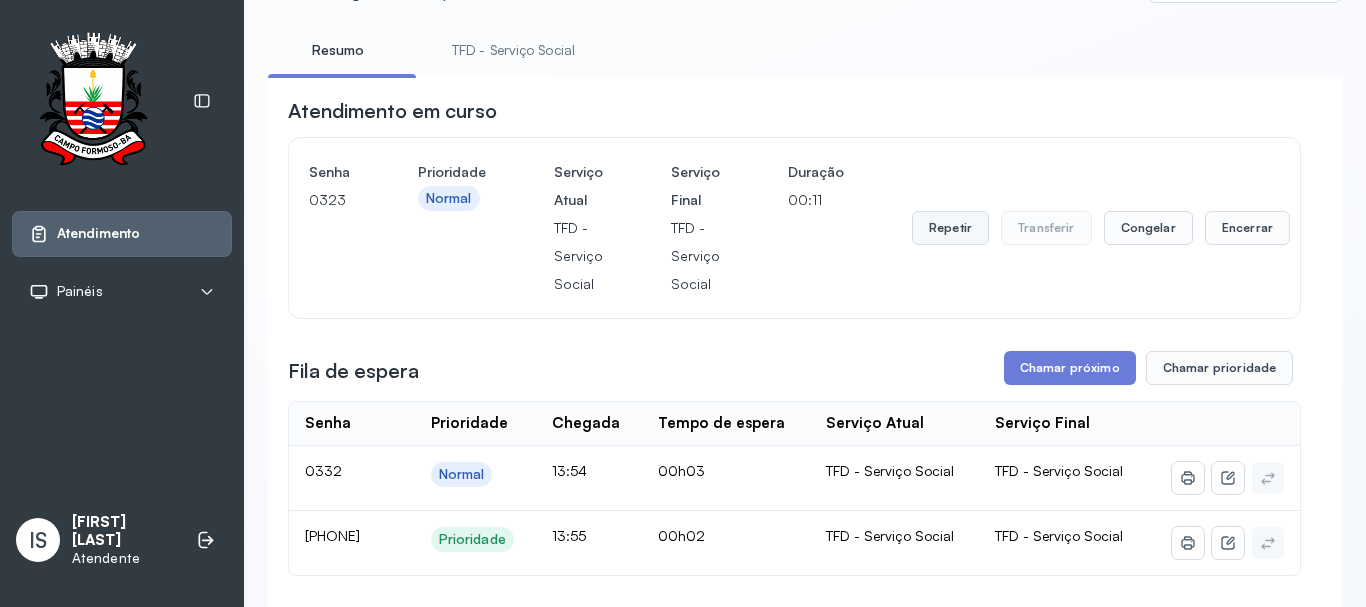 click on "Repetir" at bounding box center (950, 228) 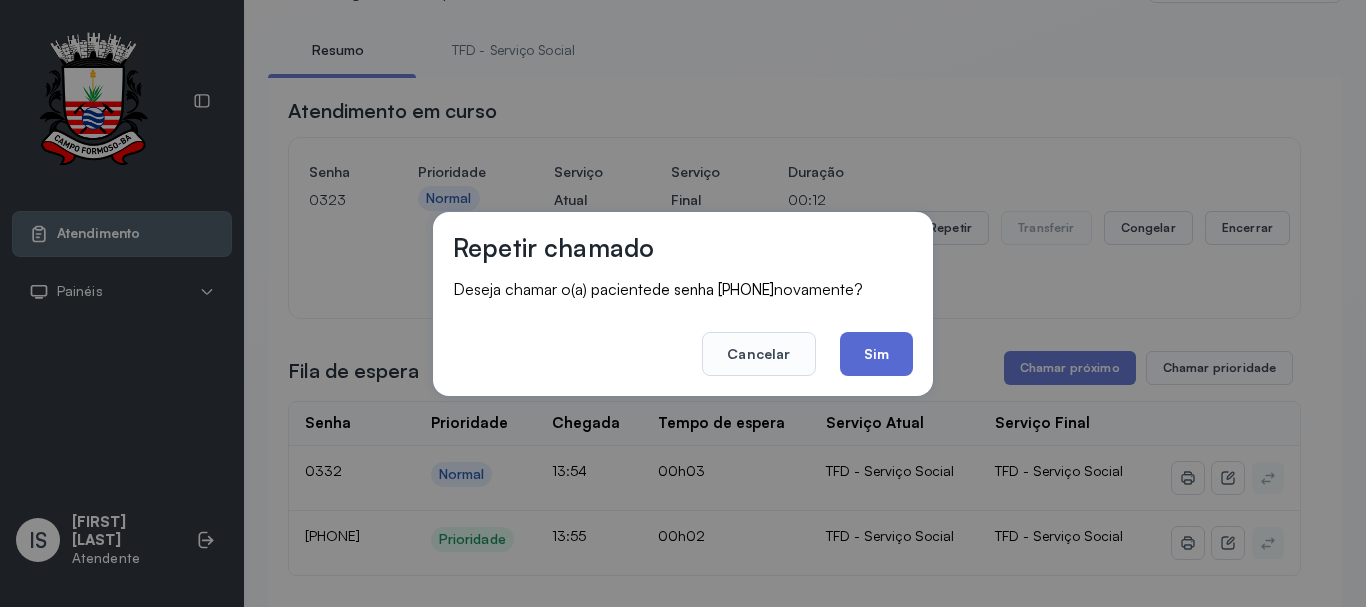 click on "Sim" 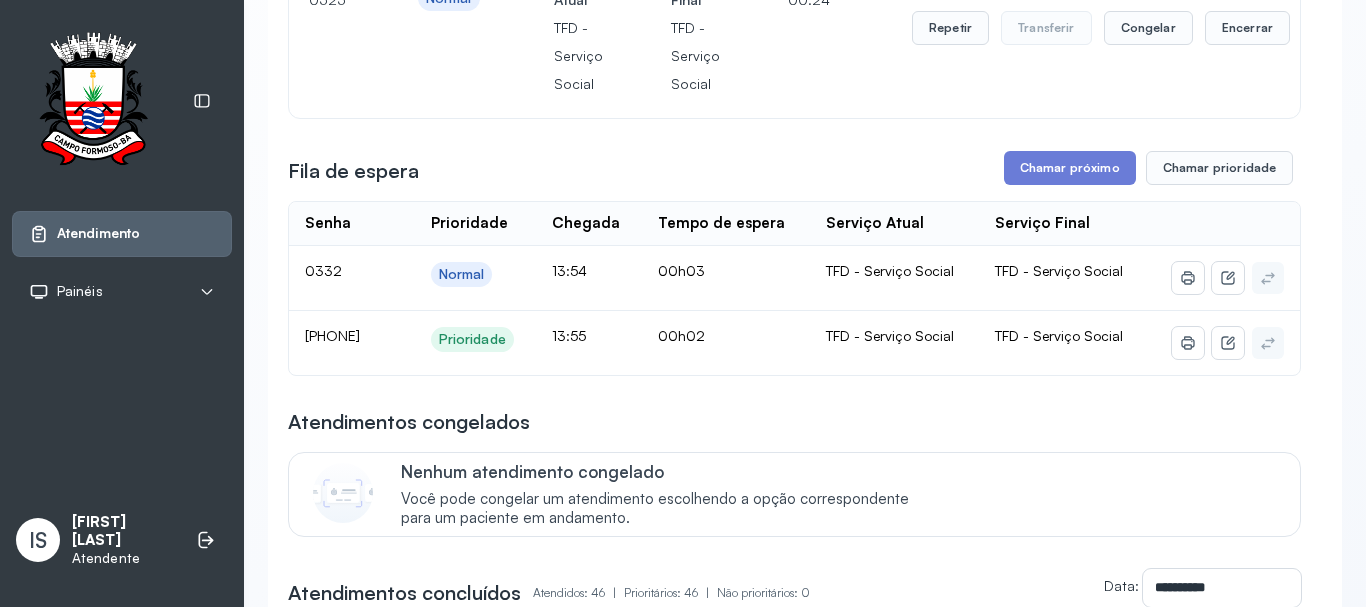 scroll, scrollTop: 200, scrollLeft: 0, axis: vertical 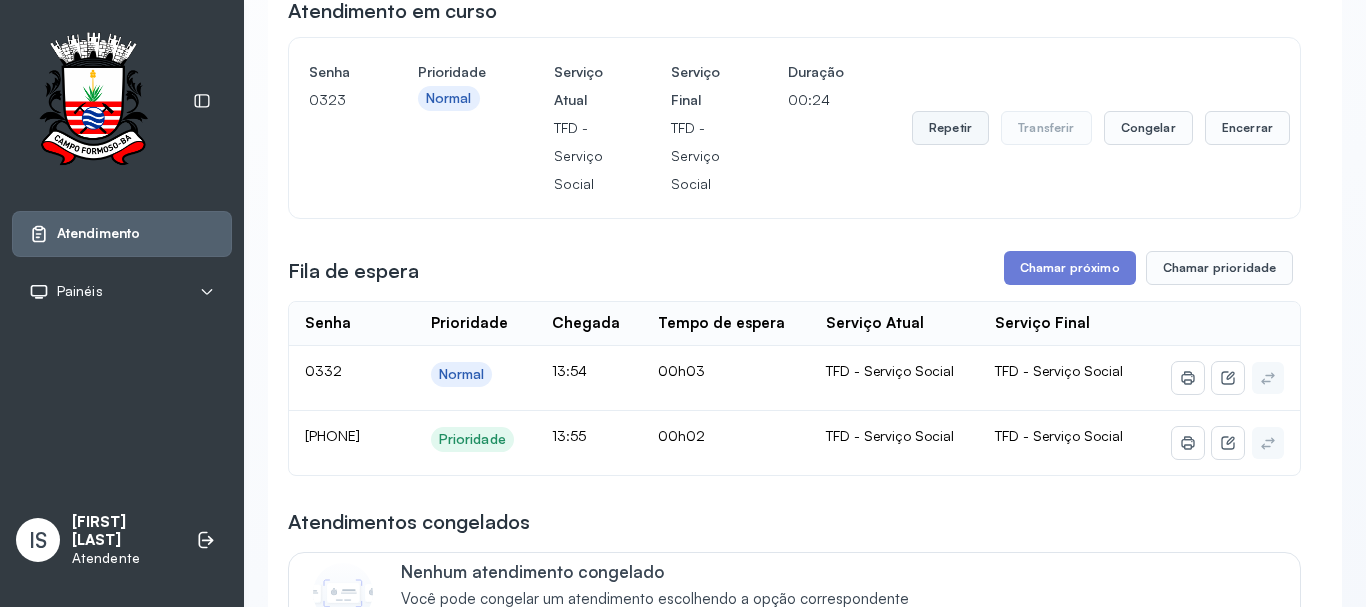 click on "Repetir" at bounding box center [950, 128] 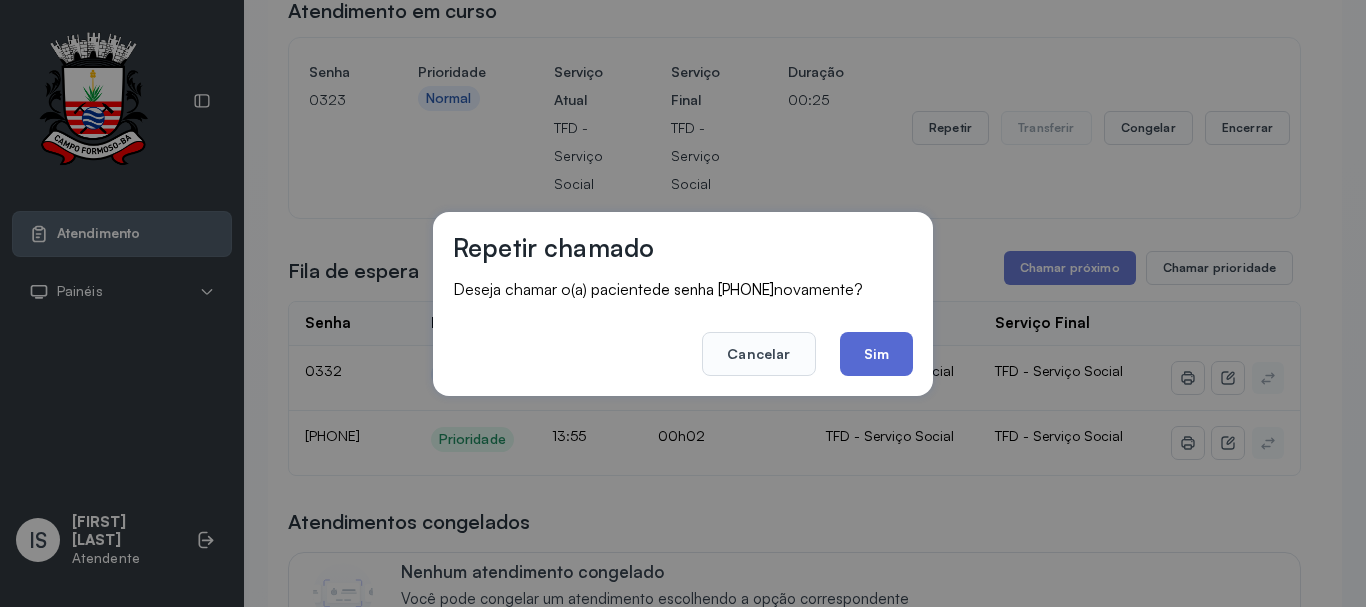 click on "Sim" 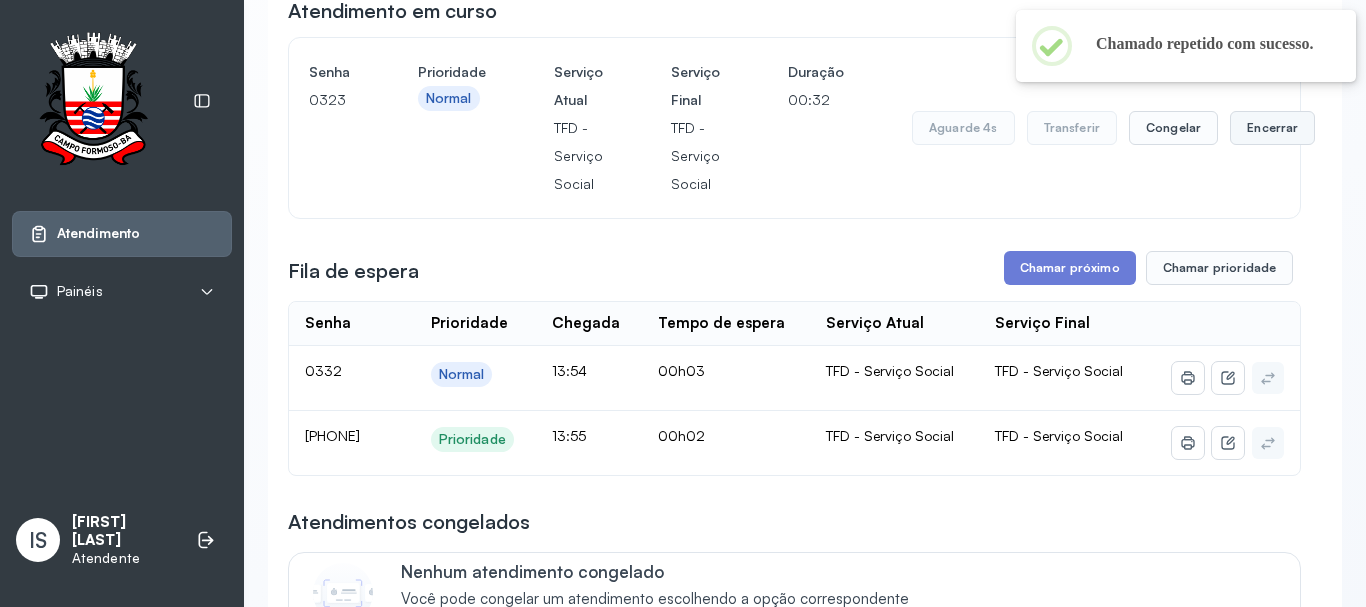 click on "Encerrar" at bounding box center [1272, 128] 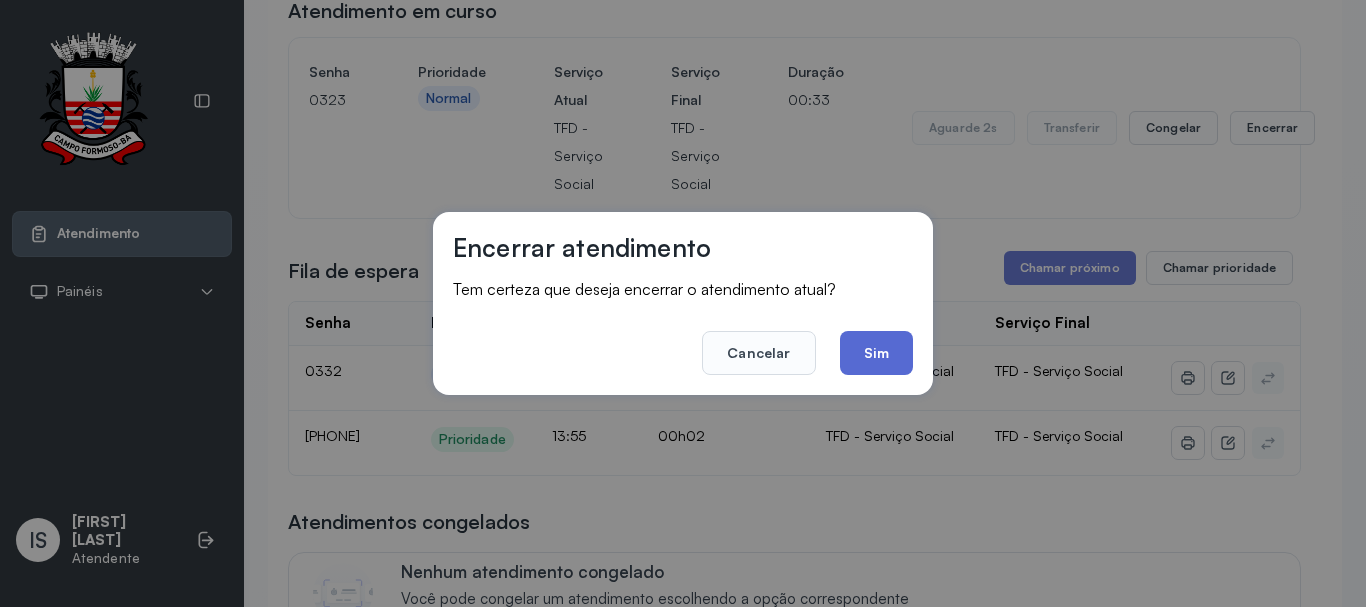 click on "Sim" 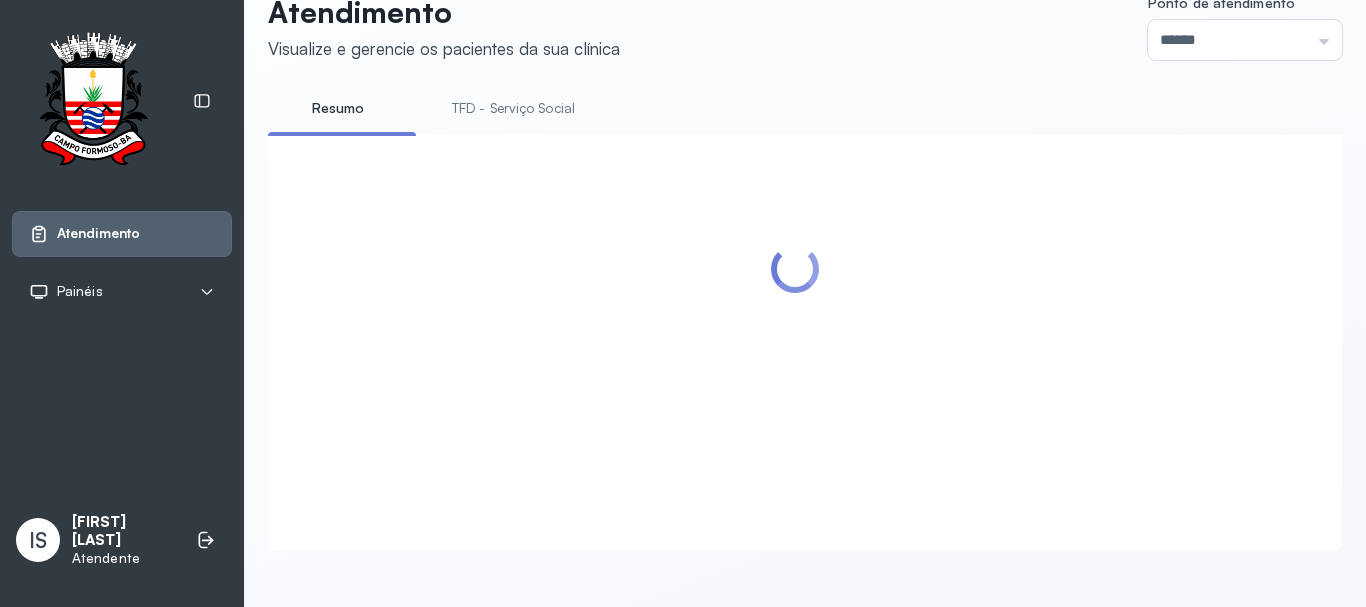 scroll, scrollTop: 200, scrollLeft: 0, axis: vertical 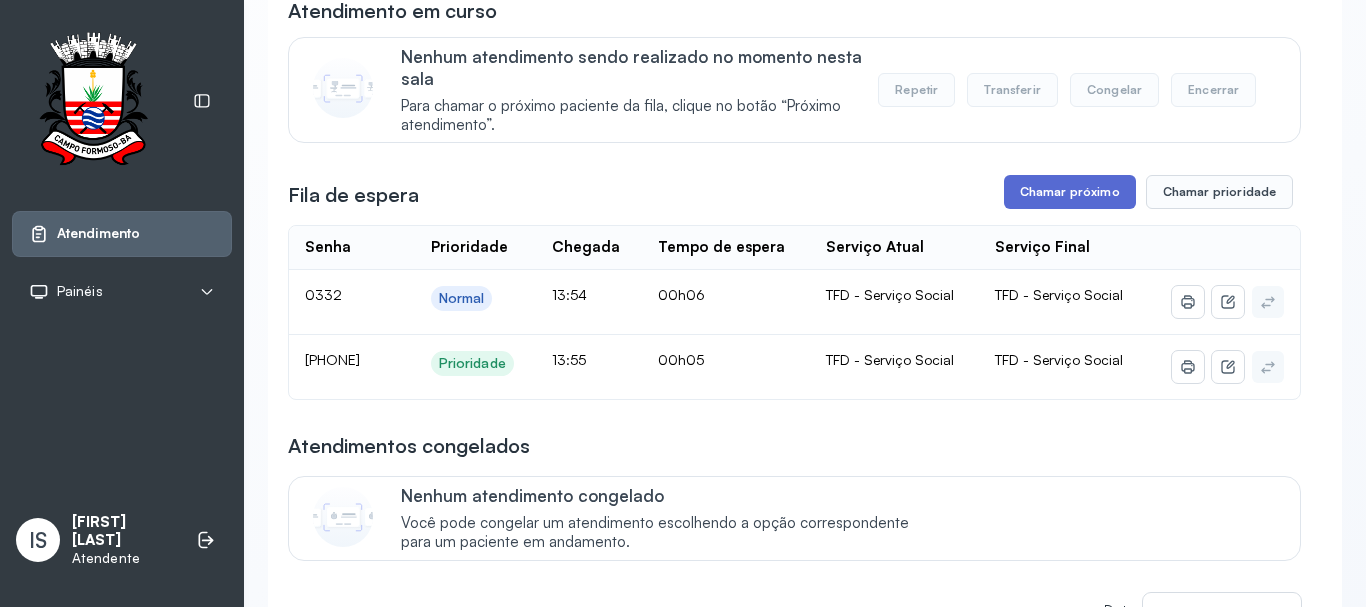 click on "Chamar próximo" at bounding box center (1070, 192) 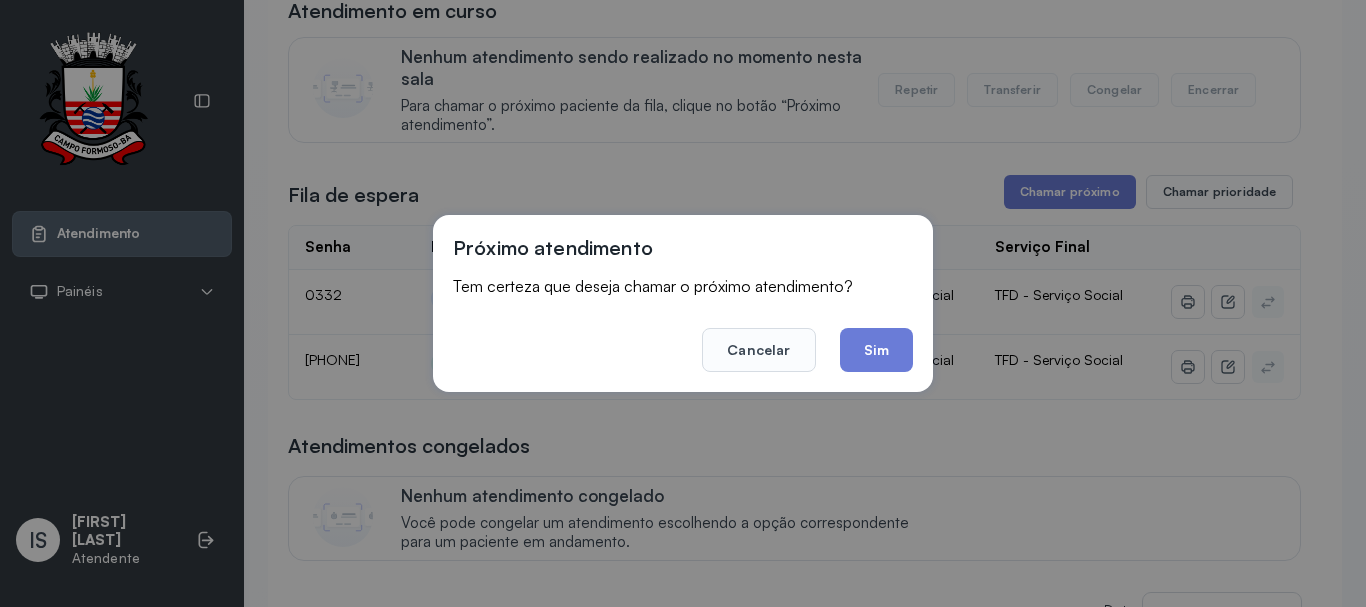 drag, startPoint x: 872, startPoint y: 365, endPoint x: 866, endPoint y: 344, distance: 21.84033 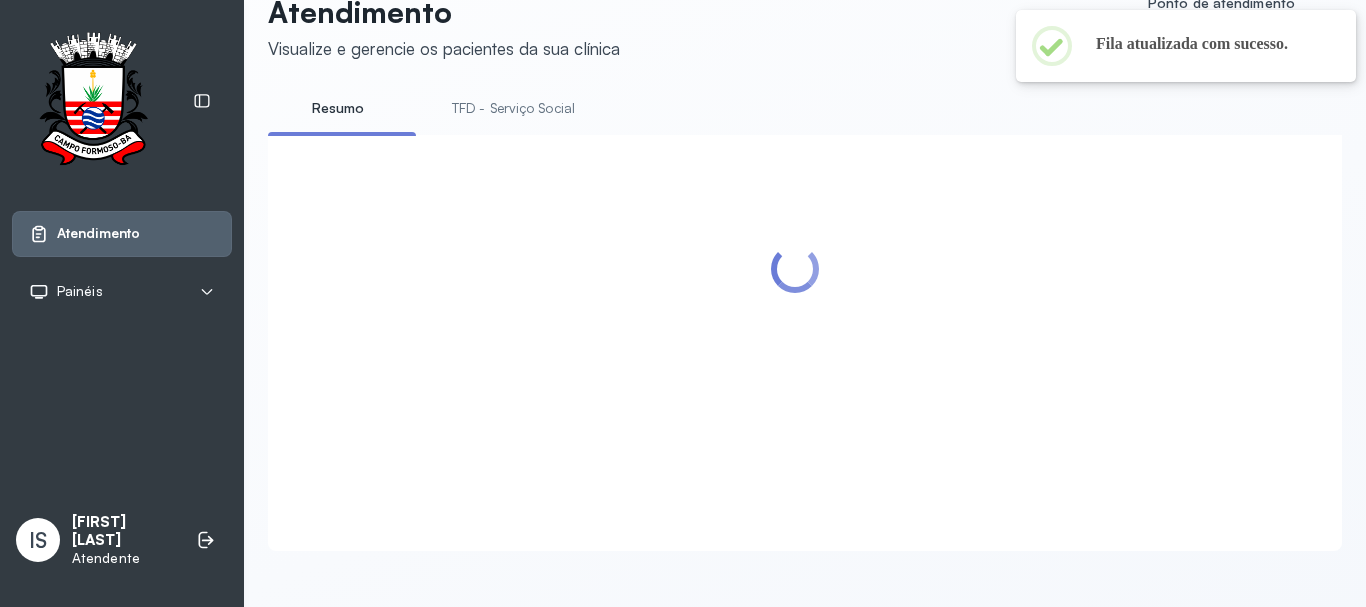 scroll, scrollTop: 200, scrollLeft: 0, axis: vertical 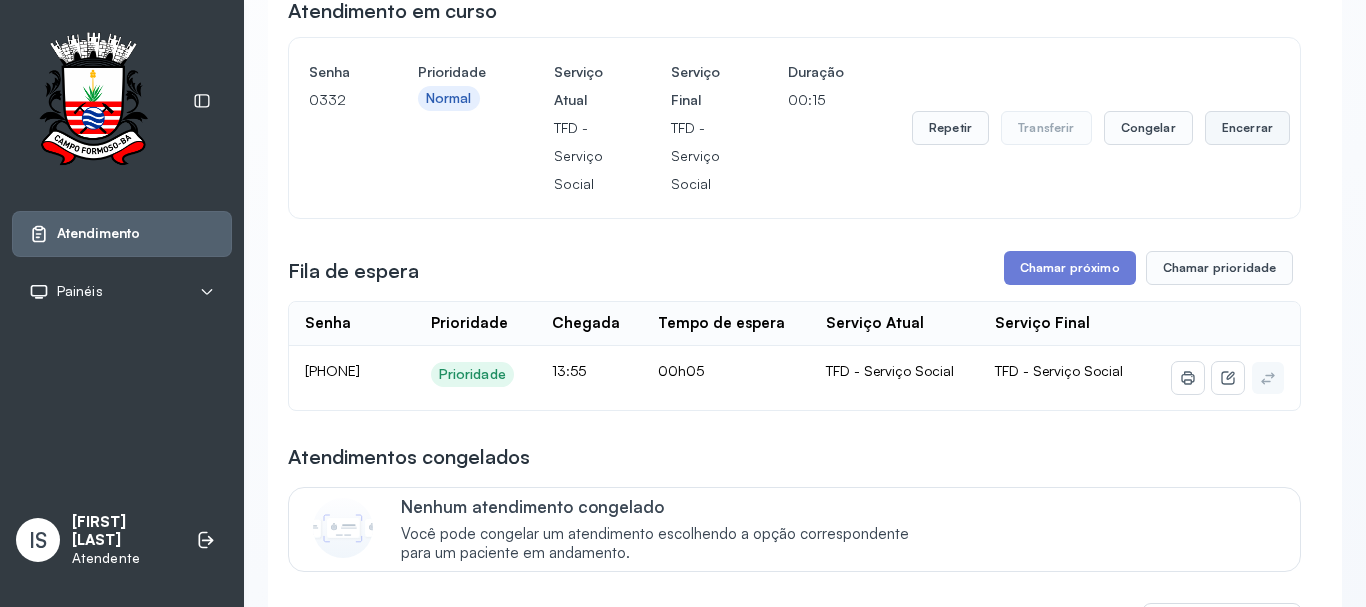 click on "Encerrar" at bounding box center [1247, 128] 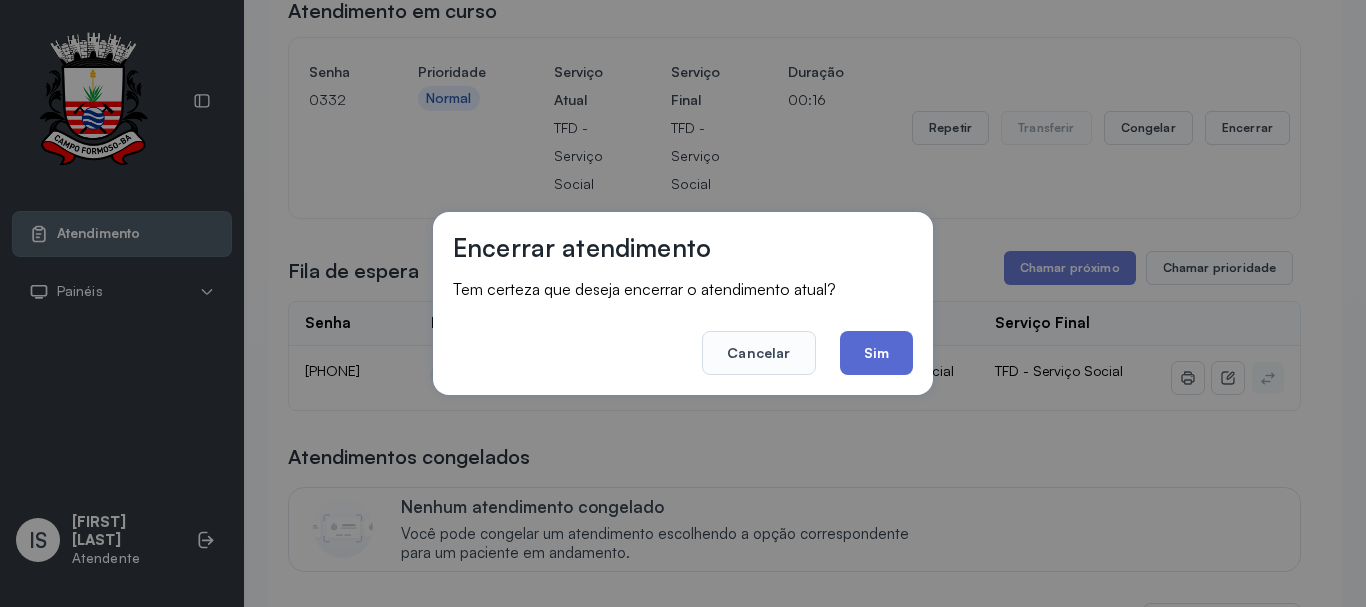 click on "Sim" 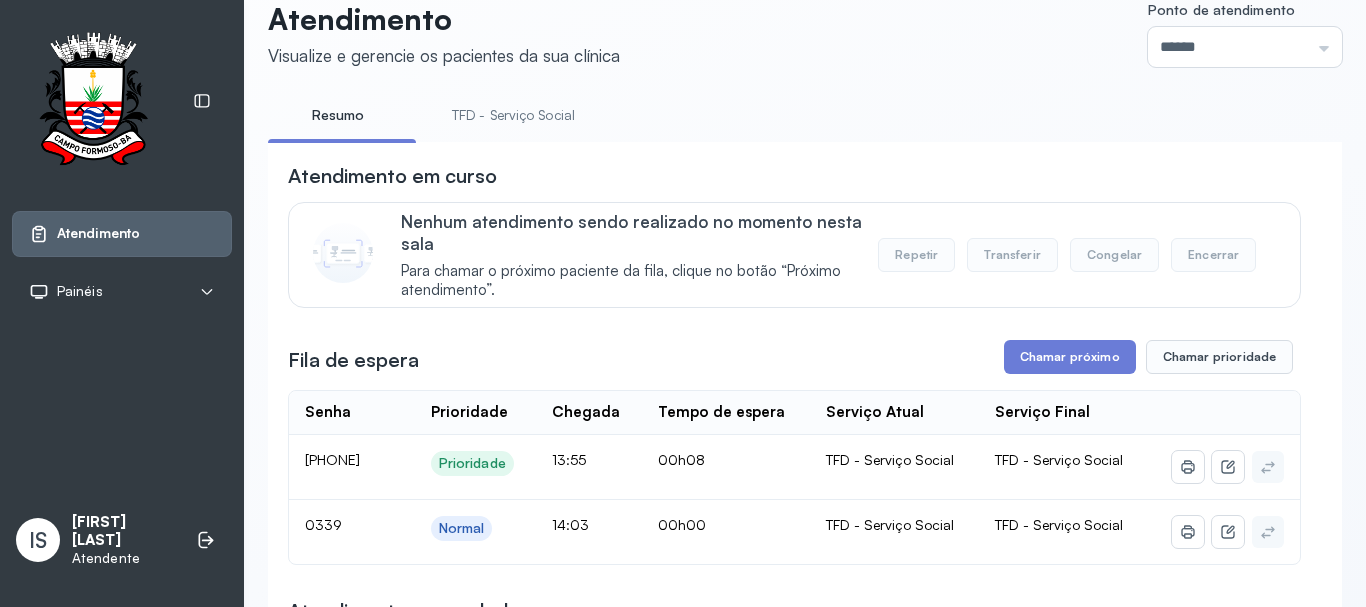 scroll, scrollTop: 0, scrollLeft: 0, axis: both 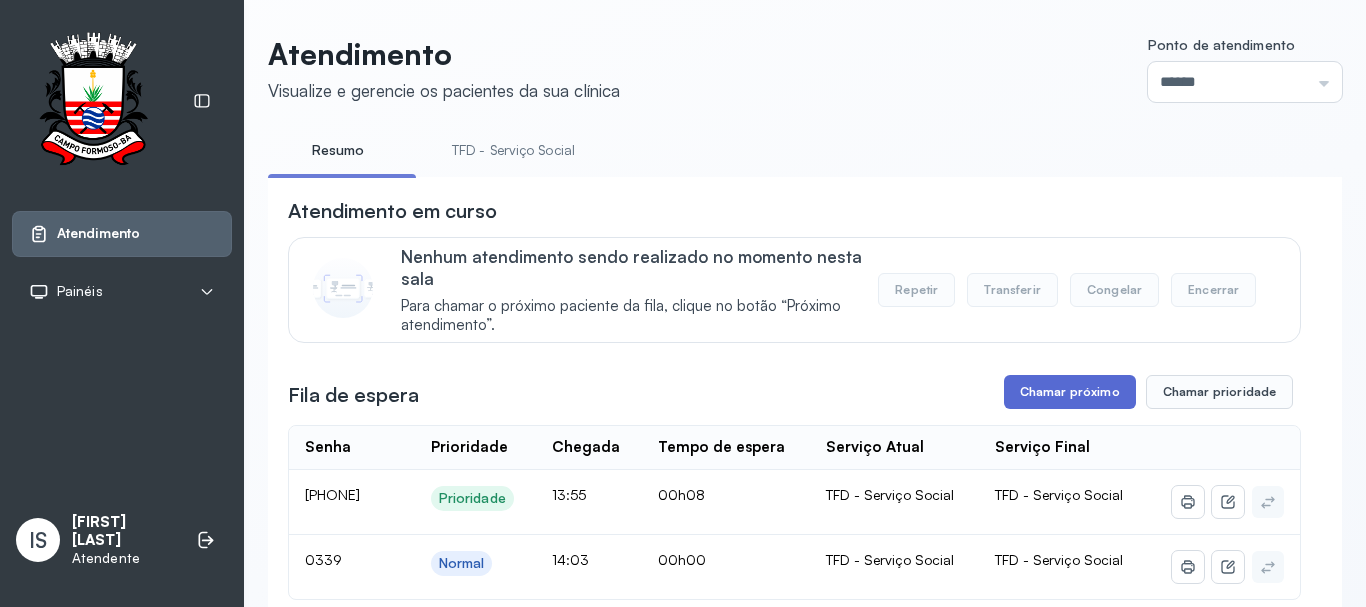 click on "Chamar próximo" at bounding box center [1070, 392] 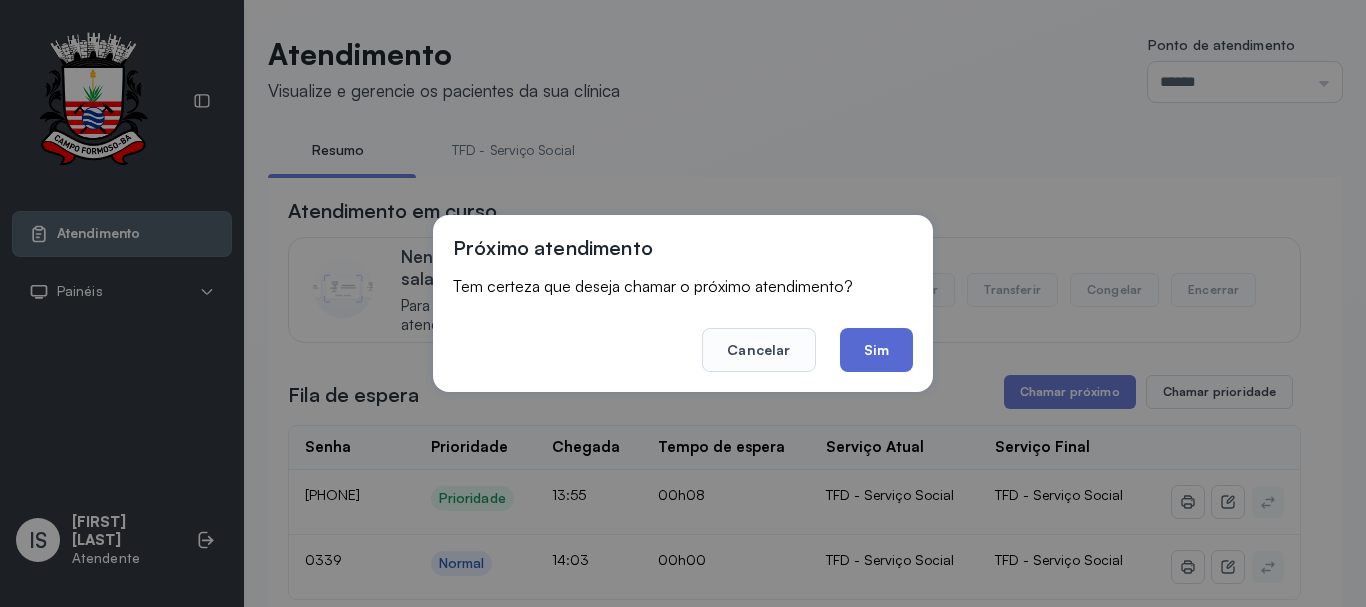 click on "Sim" 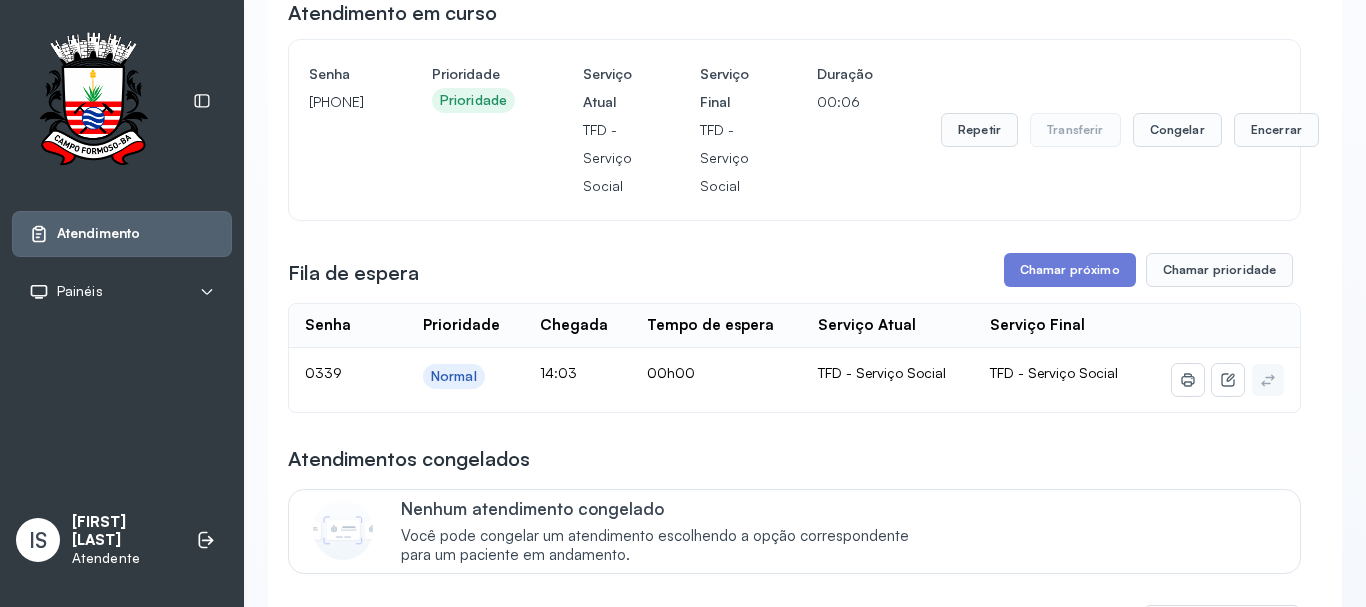 scroll, scrollTop: 200, scrollLeft: 0, axis: vertical 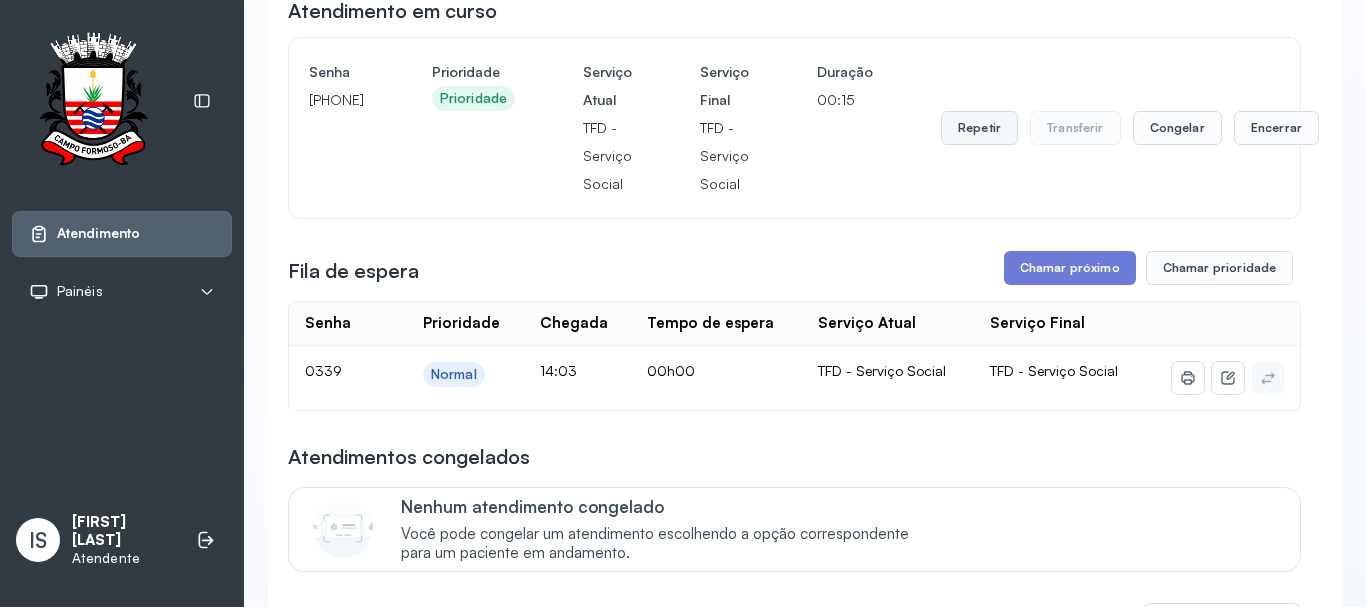 click on "Repetir" at bounding box center [979, 128] 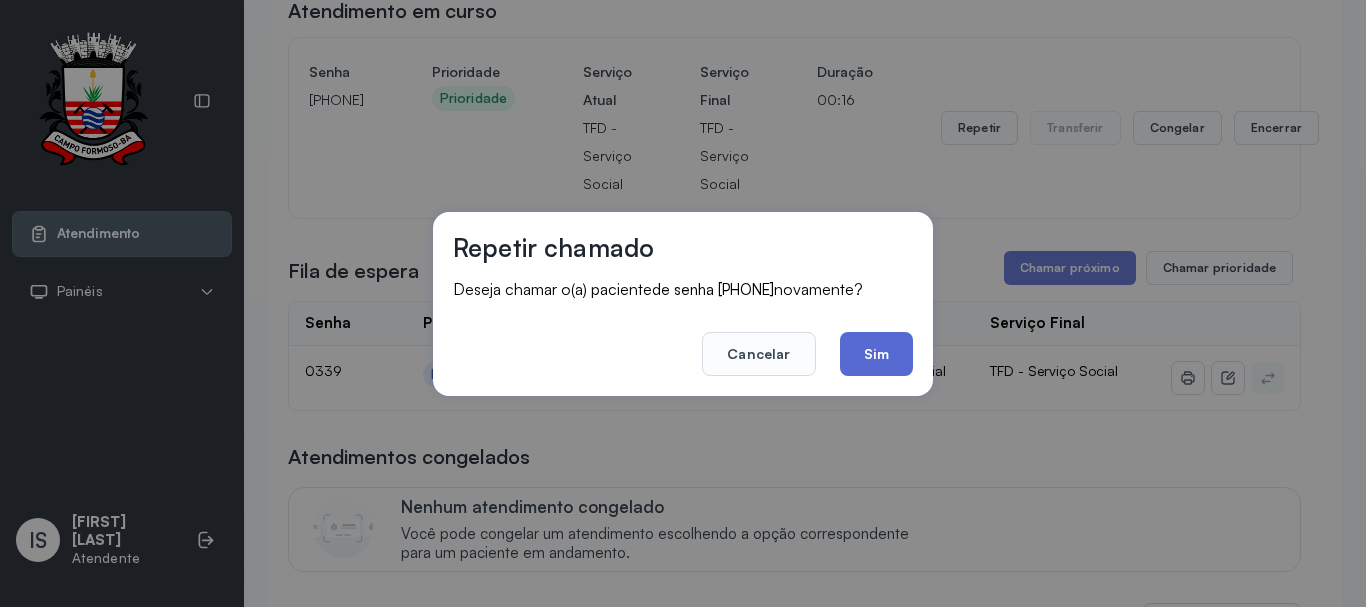 click on "Sim" 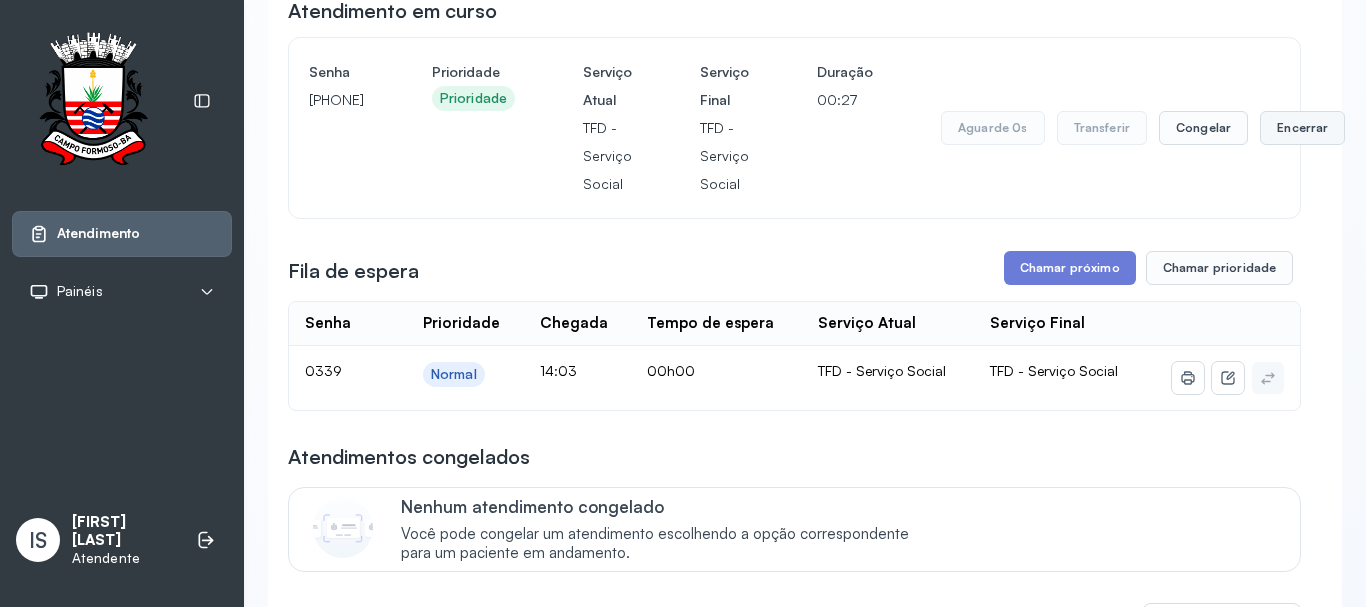 click on "Encerrar" at bounding box center (1302, 128) 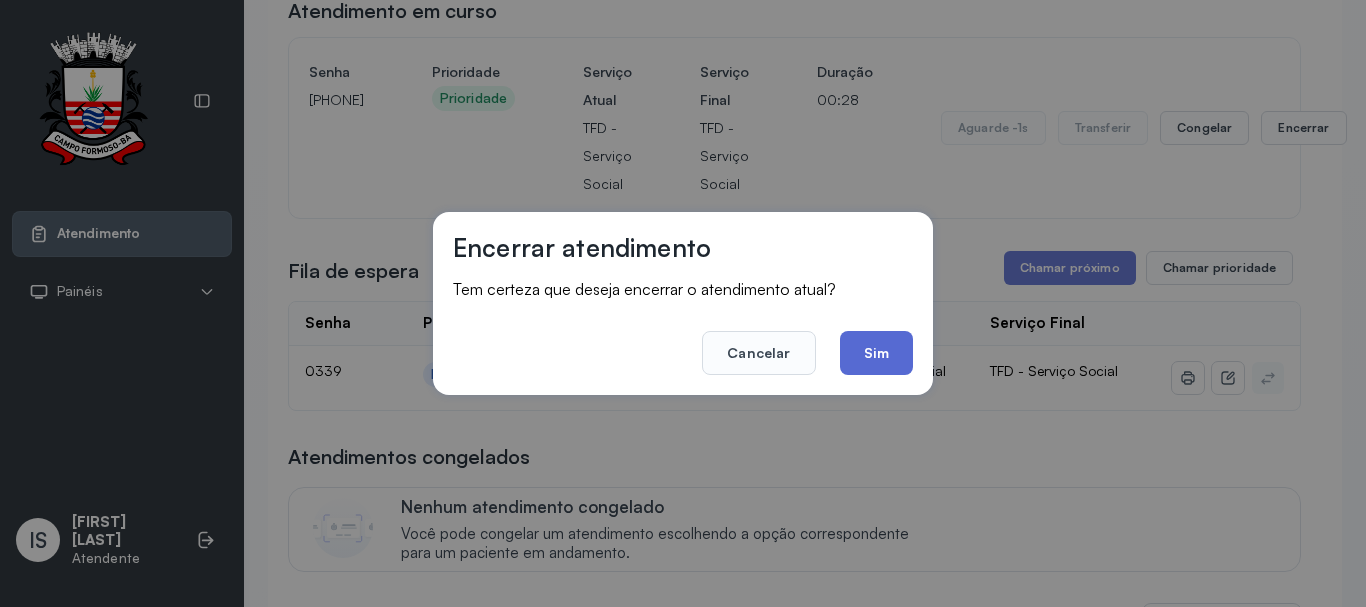 click on "Sim" 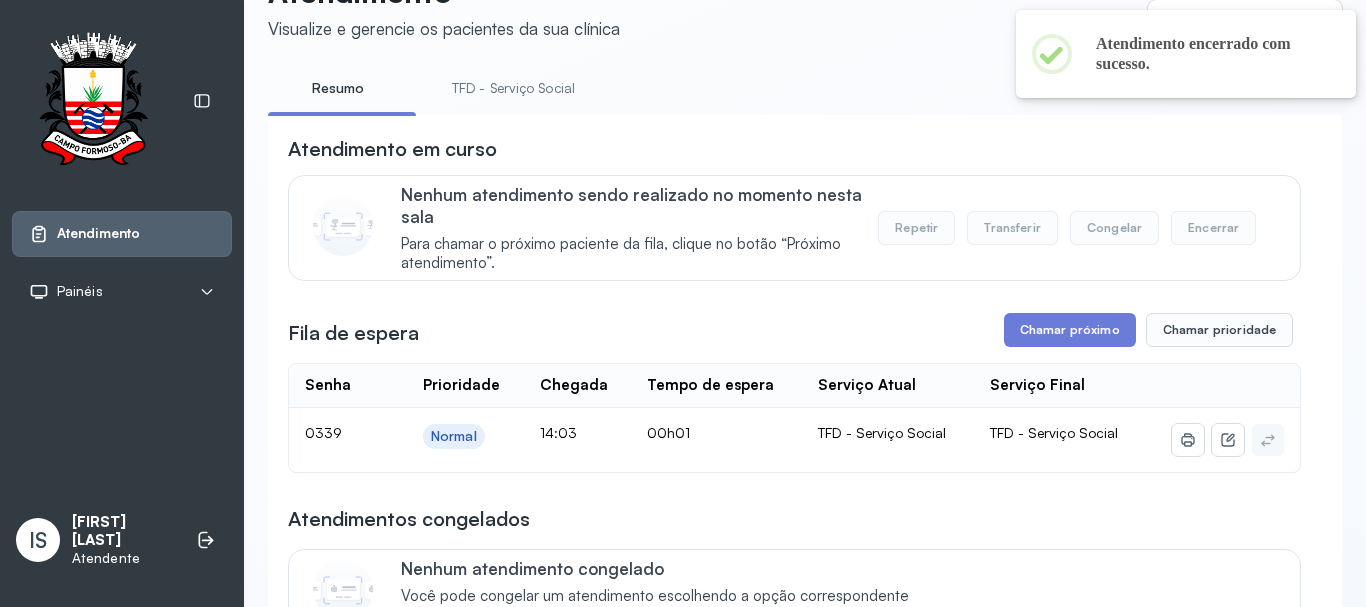 scroll, scrollTop: 200, scrollLeft: 0, axis: vertical 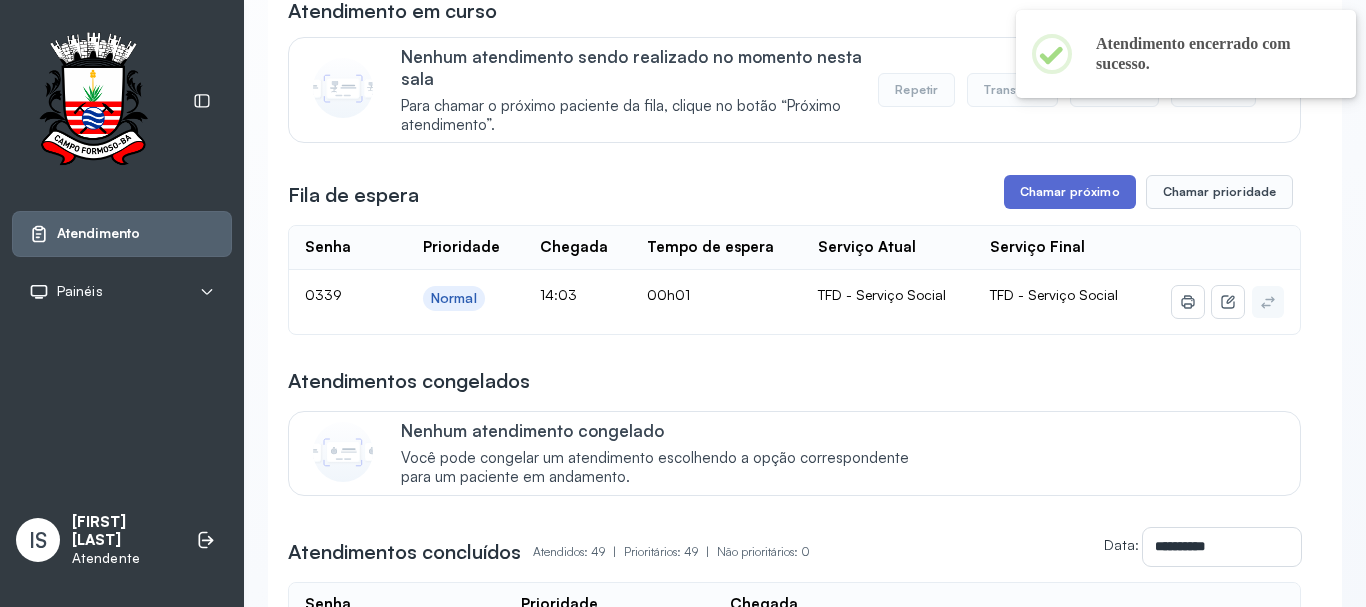 click on "Chamar próximo" at bounding box center [1070, 192] 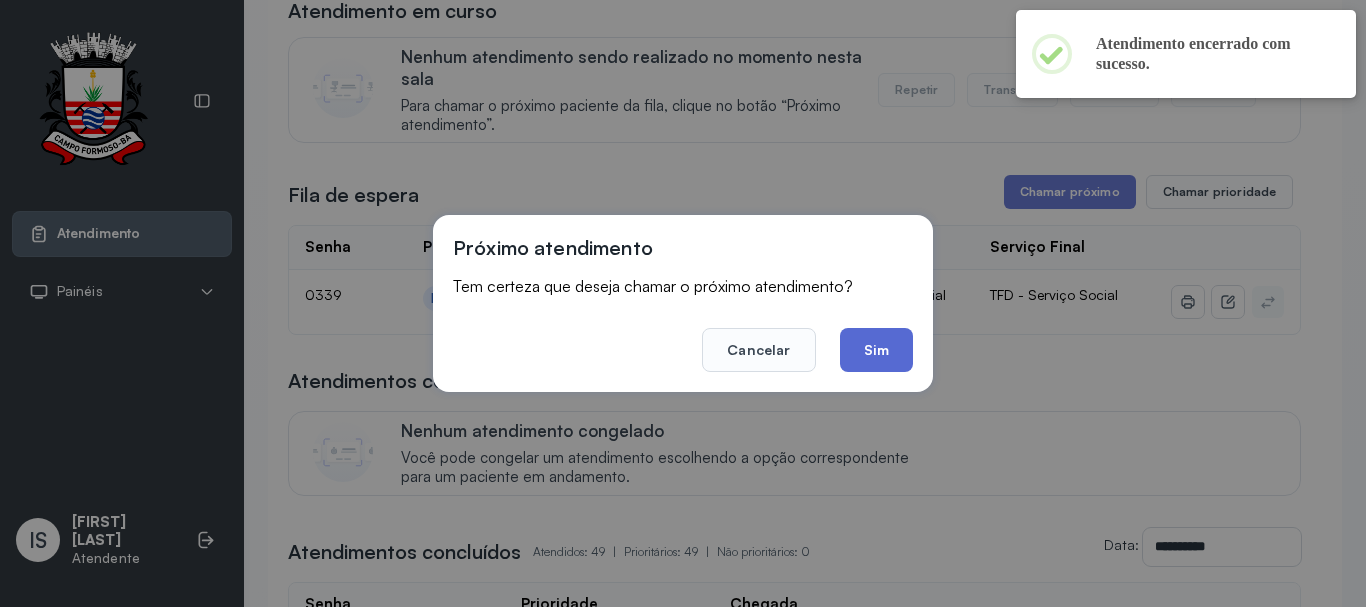 click on "Sim" 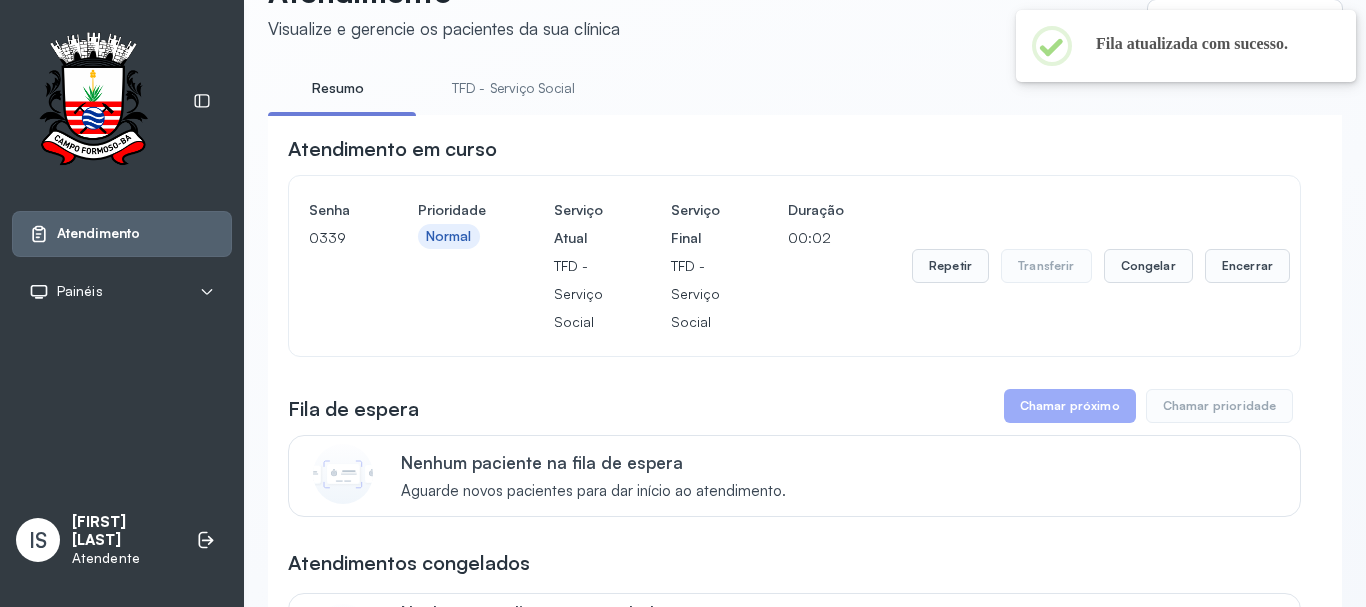 scroll, scrollTop: 200, scrollLeft: 0, axis: vertical 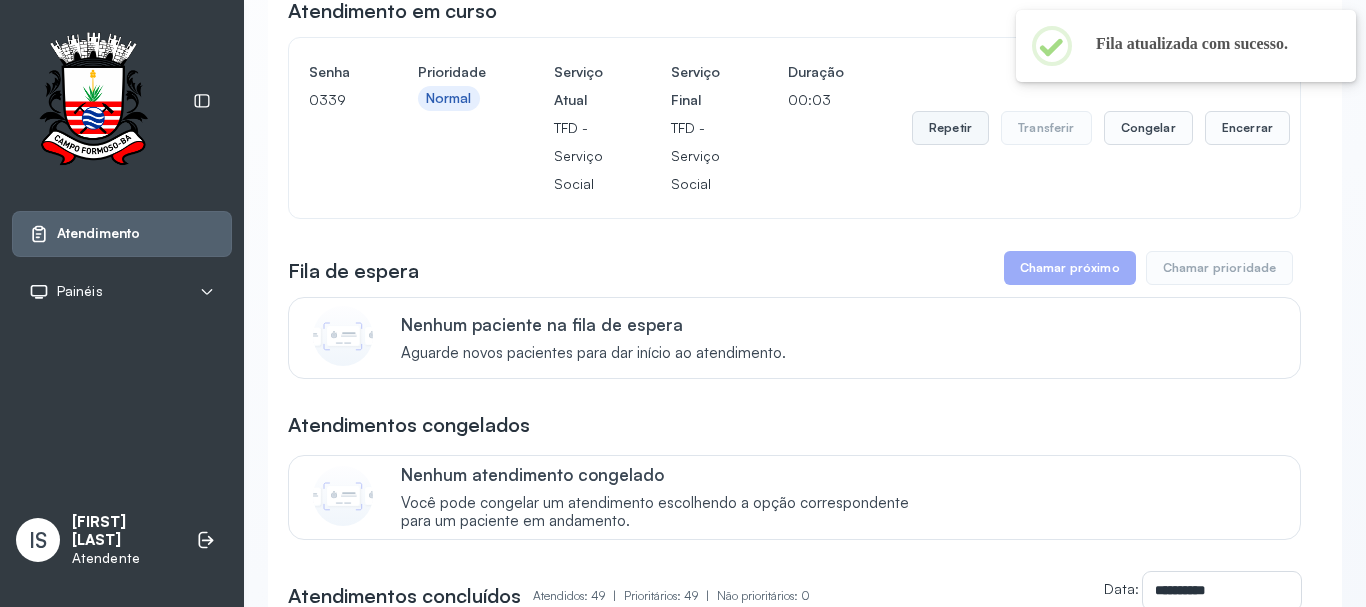 click on "Repetir" at bounding box center (950, 128) 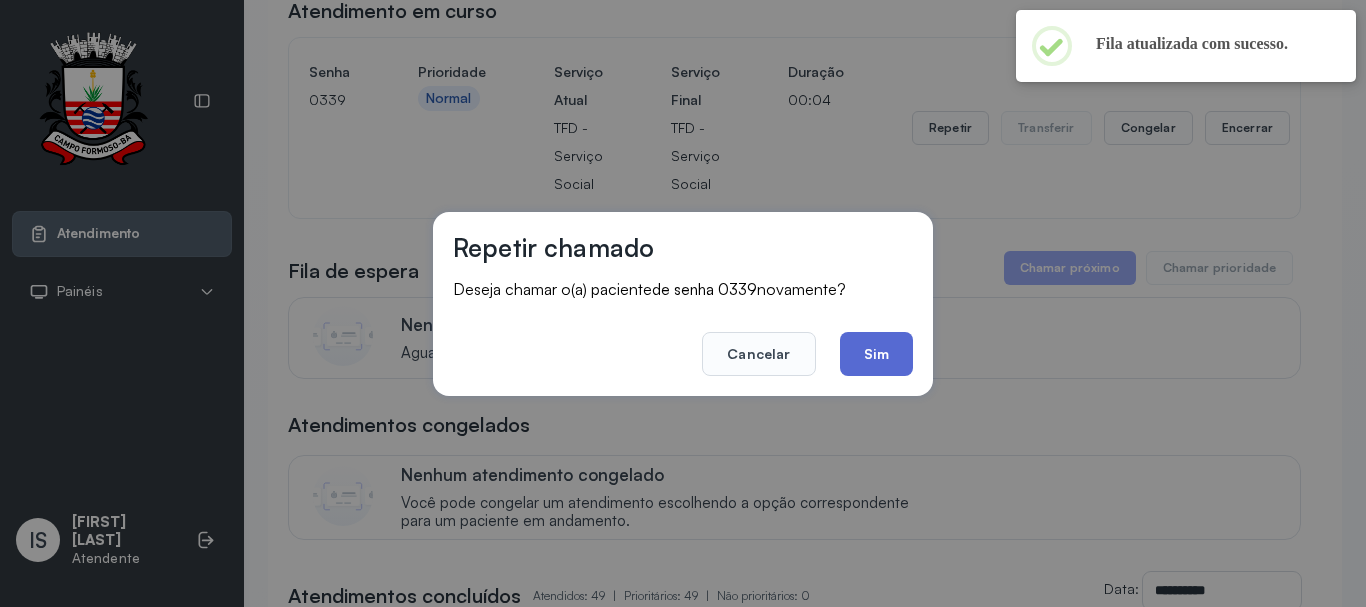 click on "Sim" 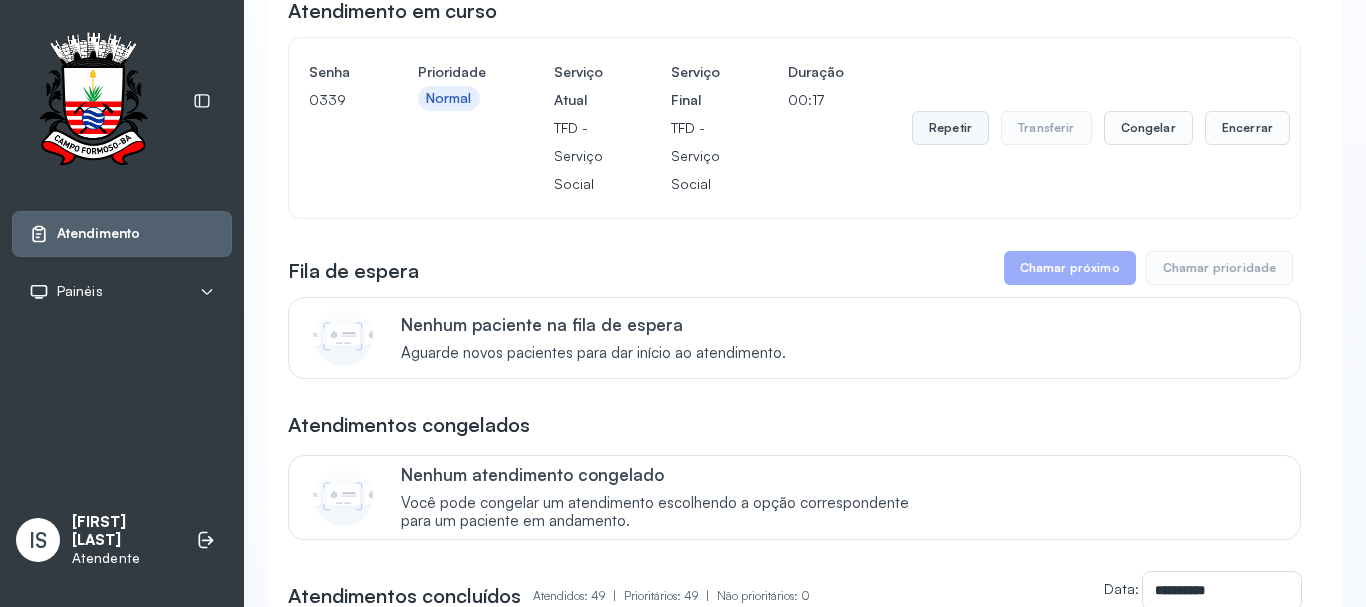 click on "Repetir" at bounding box center (950, 128) 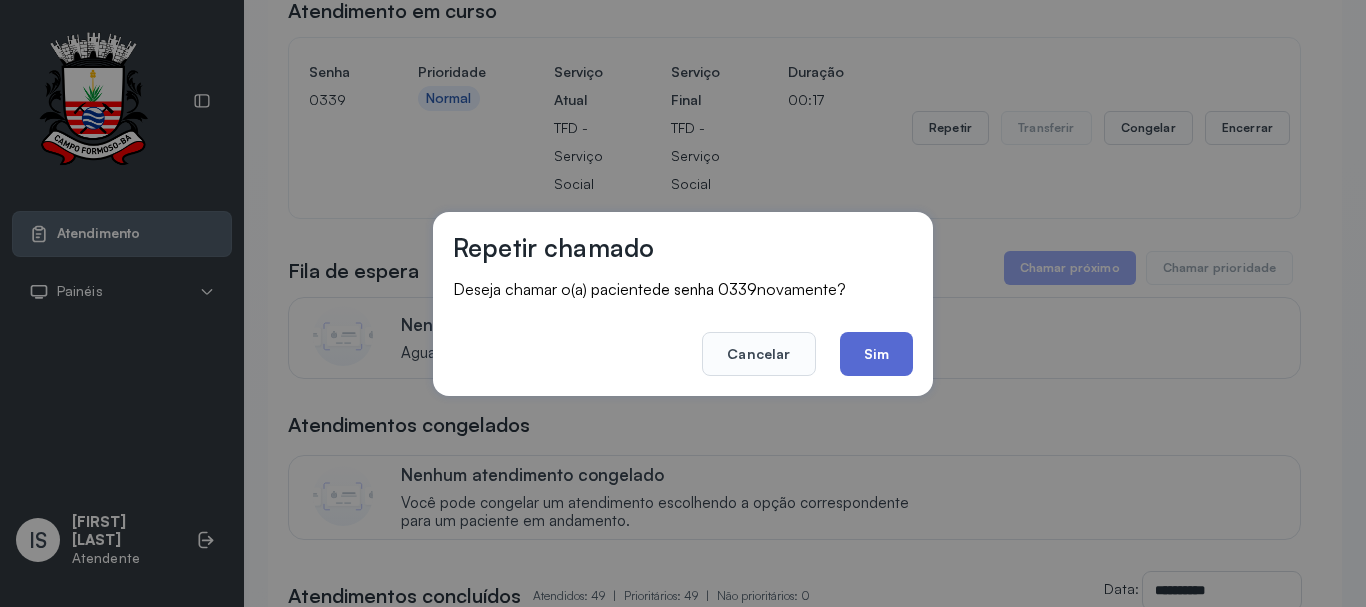 click on "Sim" 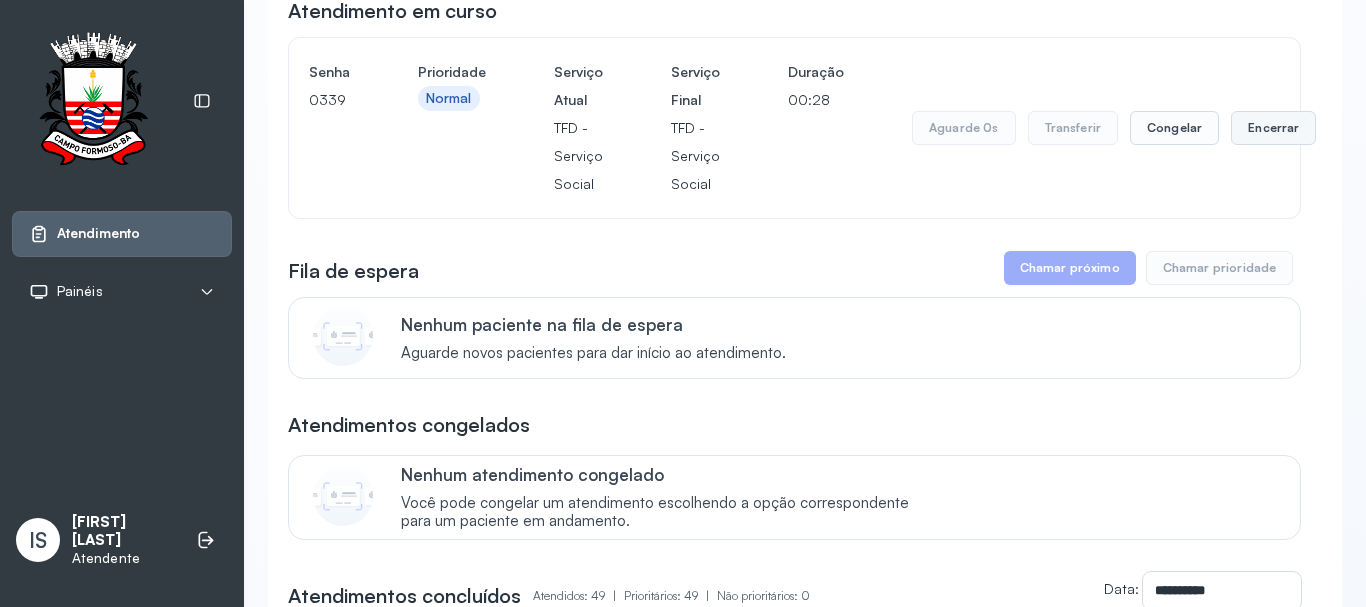 click on "Encerrar" at bounding box center (1273, 128) 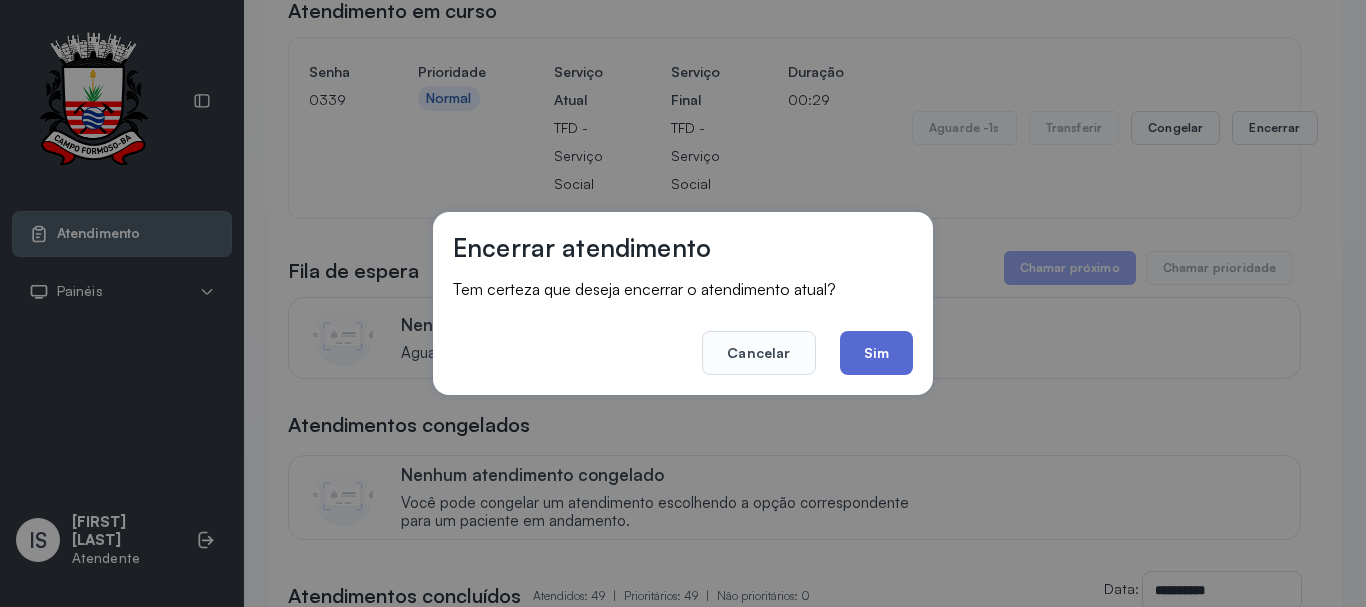 click on "Sim" 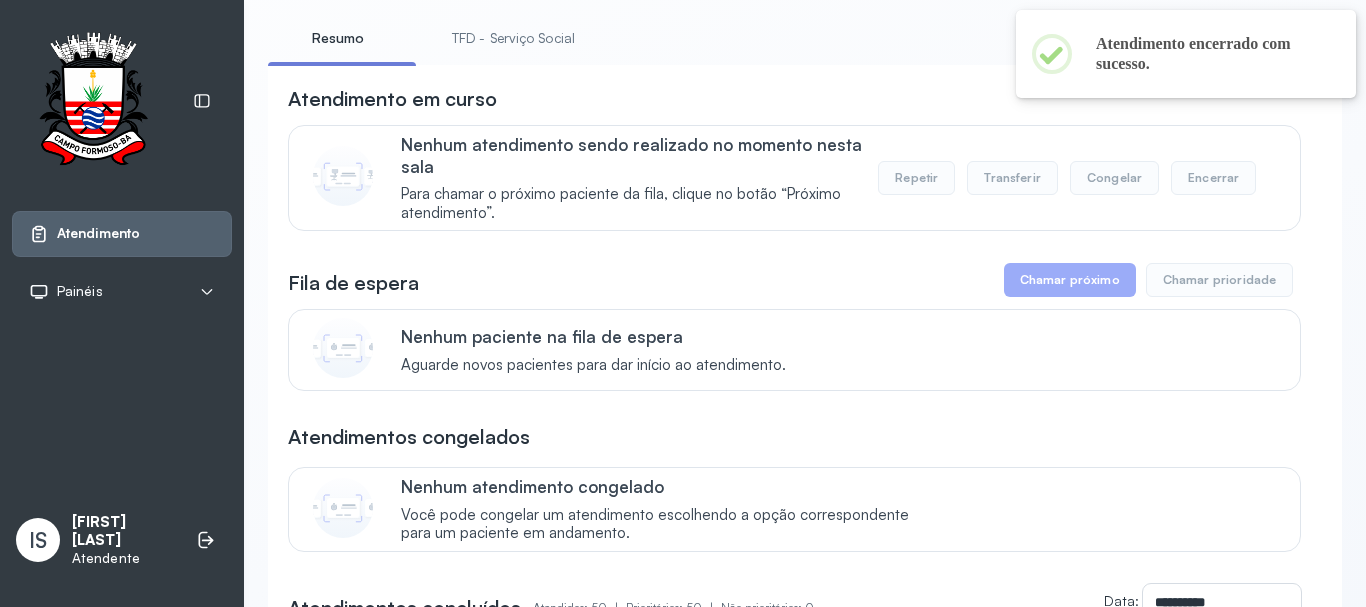 scroll, scrollTop: 0, scrollLeft: 0, axis: both 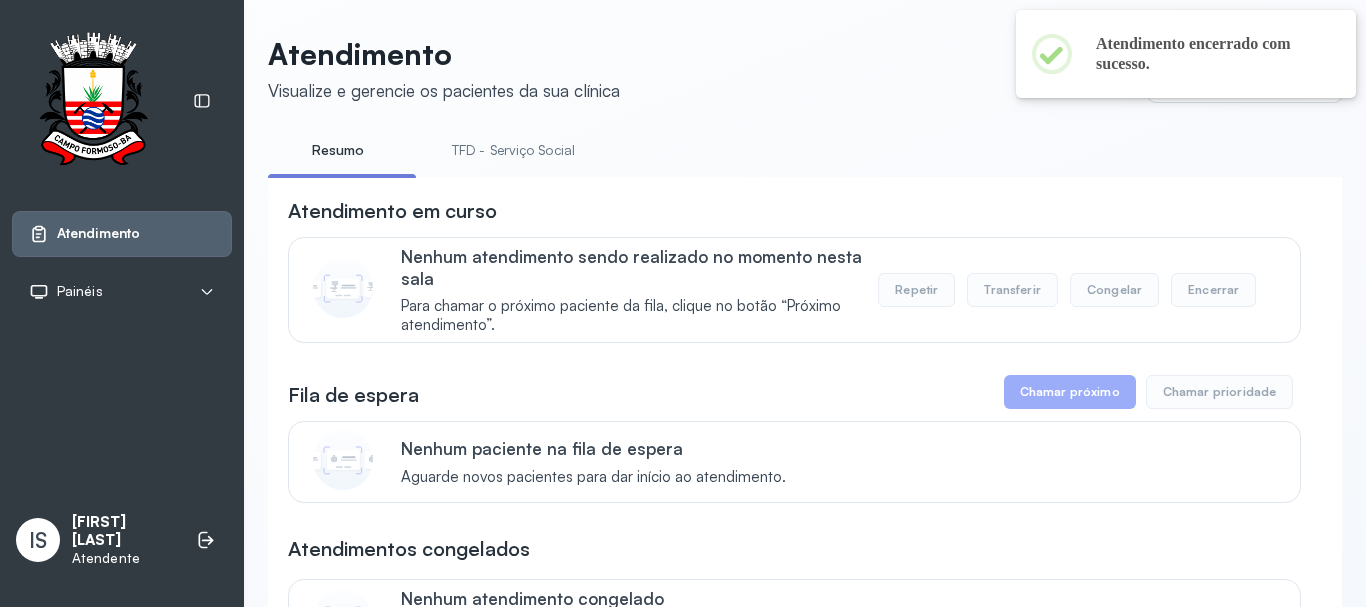 click on "TFD - Serviço Social" at bounding box center (513, 150) 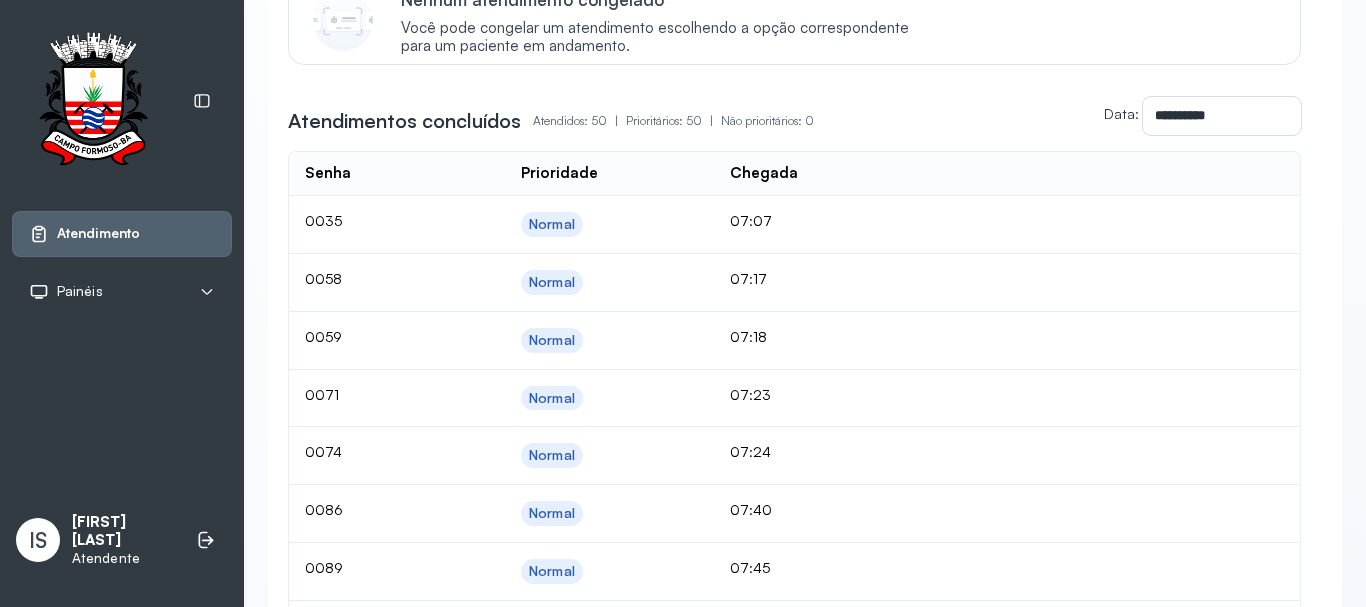 scroll, scrollTop: 0, scrollLeft: 0, axis: both 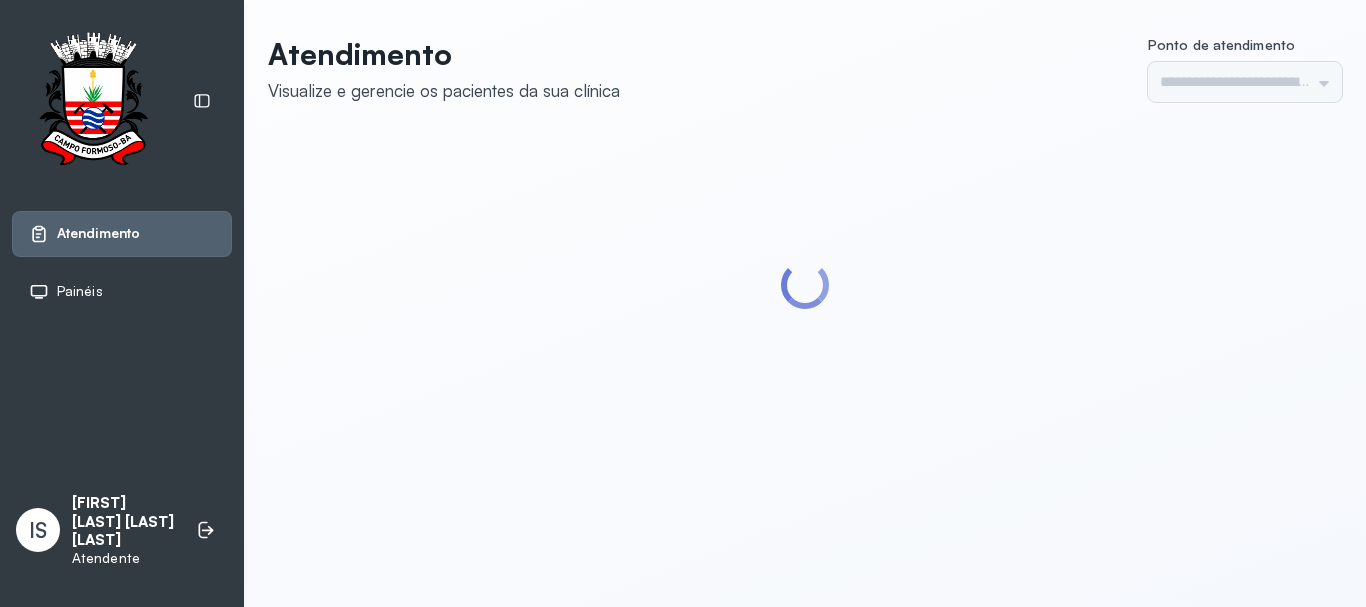 type on "******" 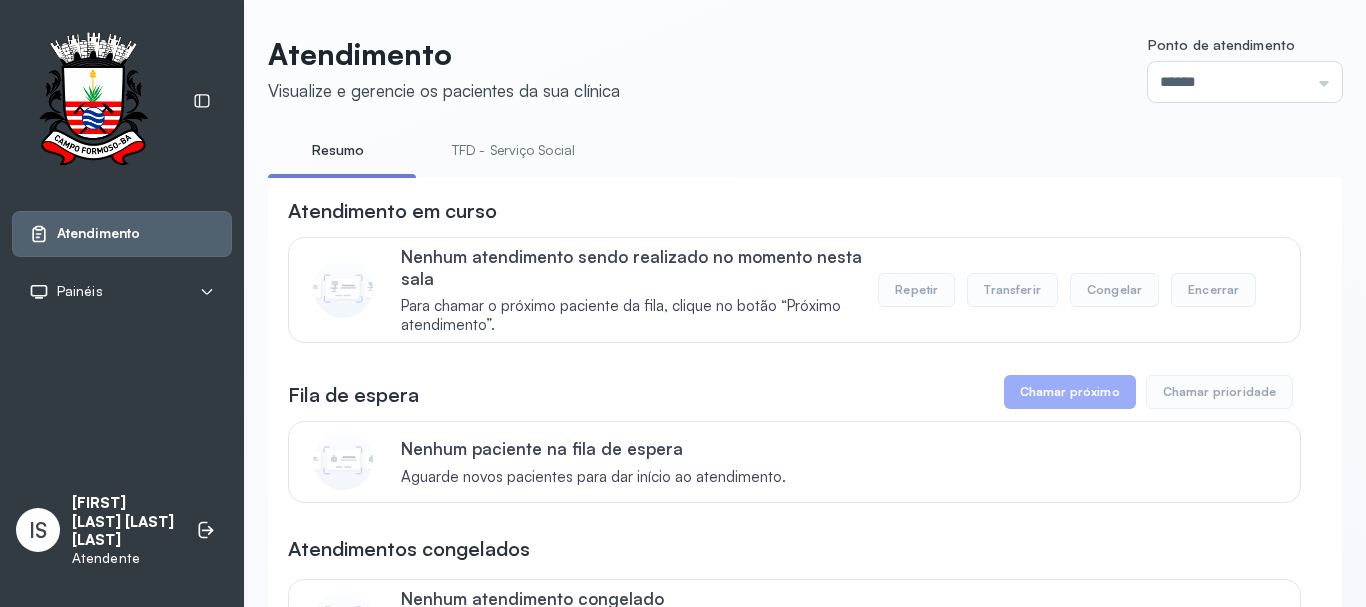 click on "TFD - Serviço Social" at bounding box center [513, 150] 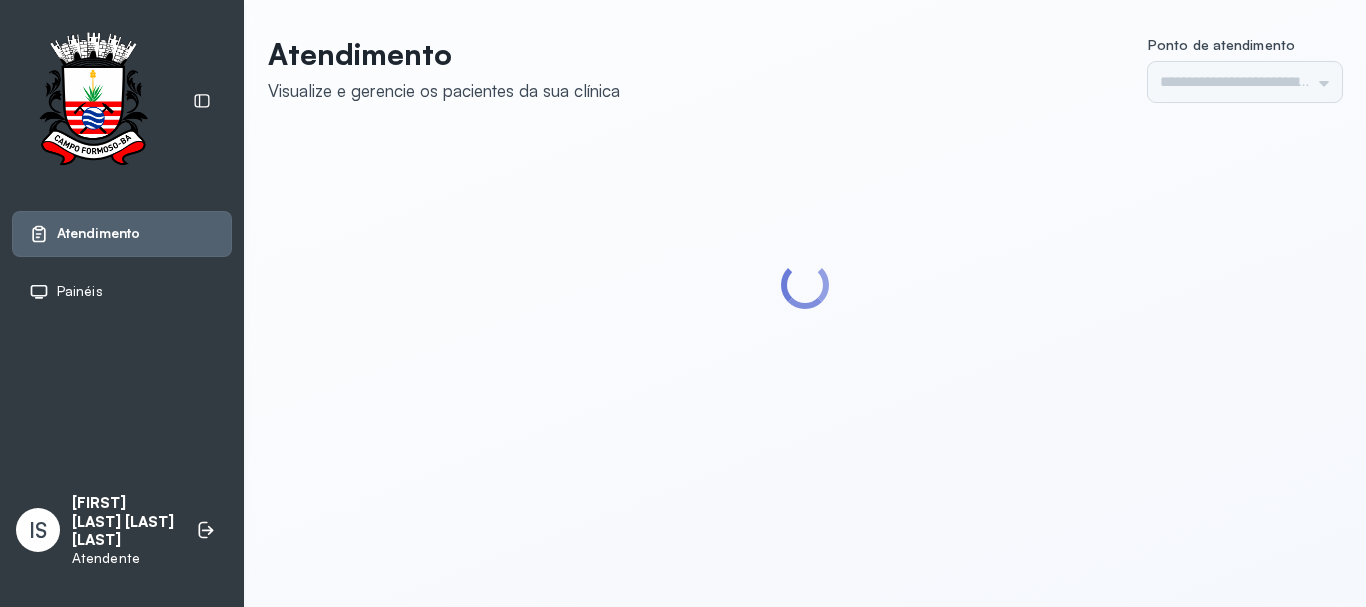 scroll, scrollTop: 0, scrollLeft: 0, axis: both 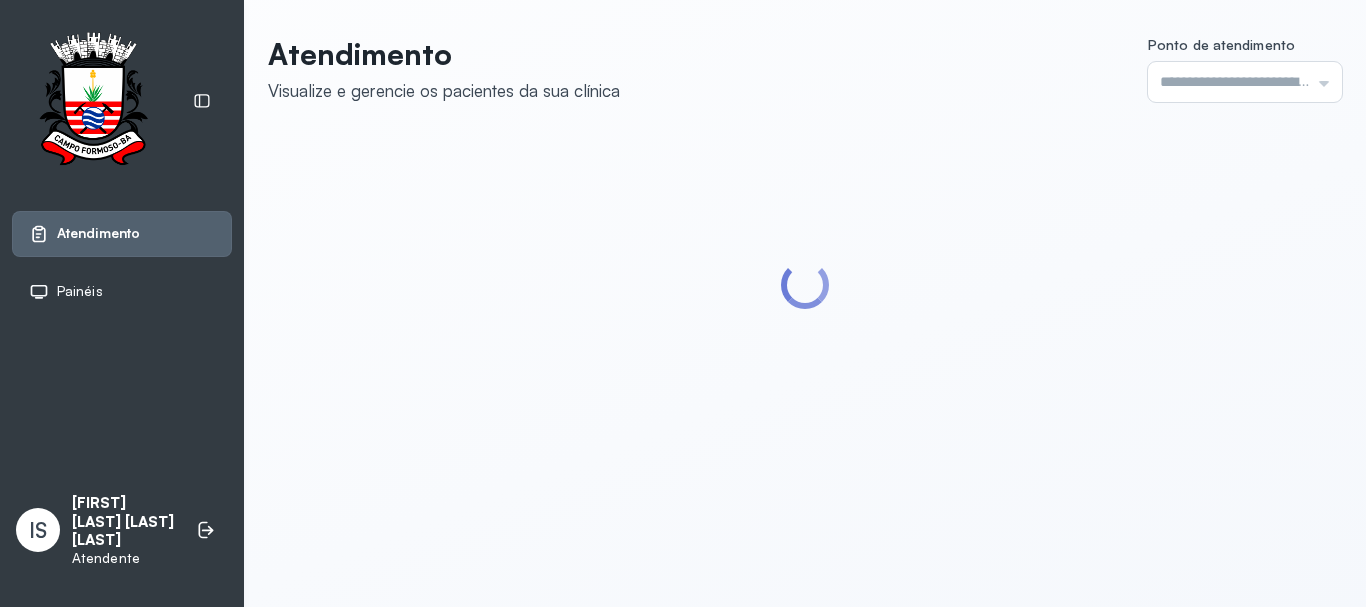 type on "******" 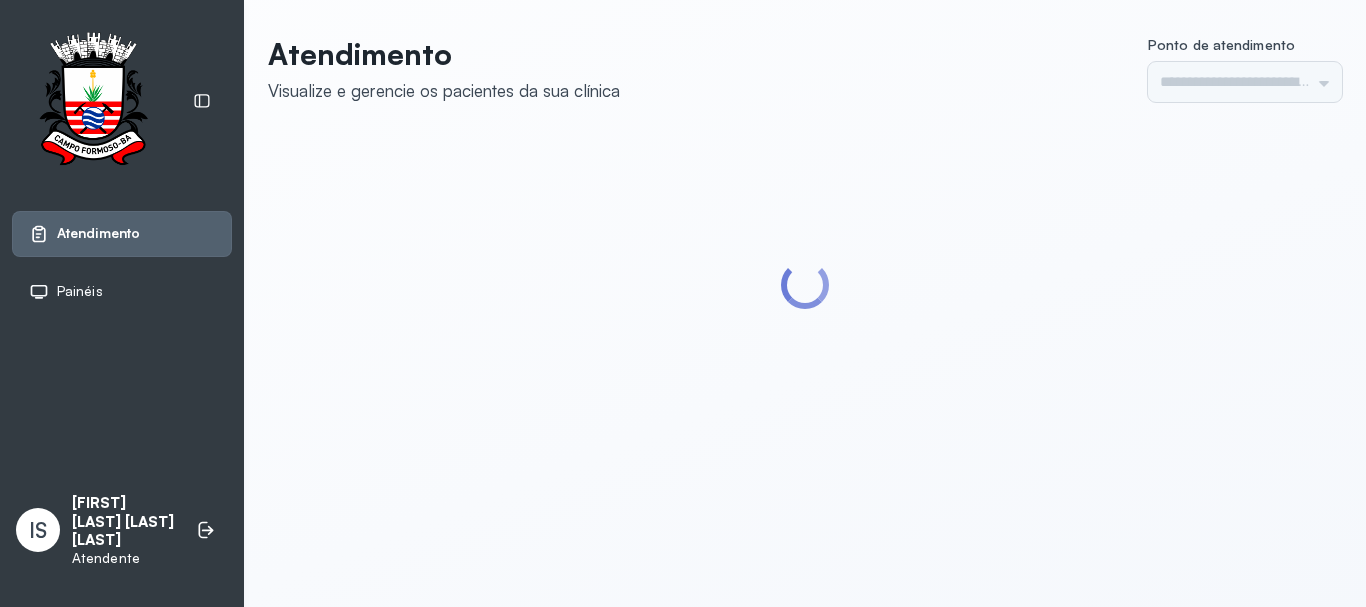 scroll, scrollTop: 0, scrollLeft: 0, axis: both 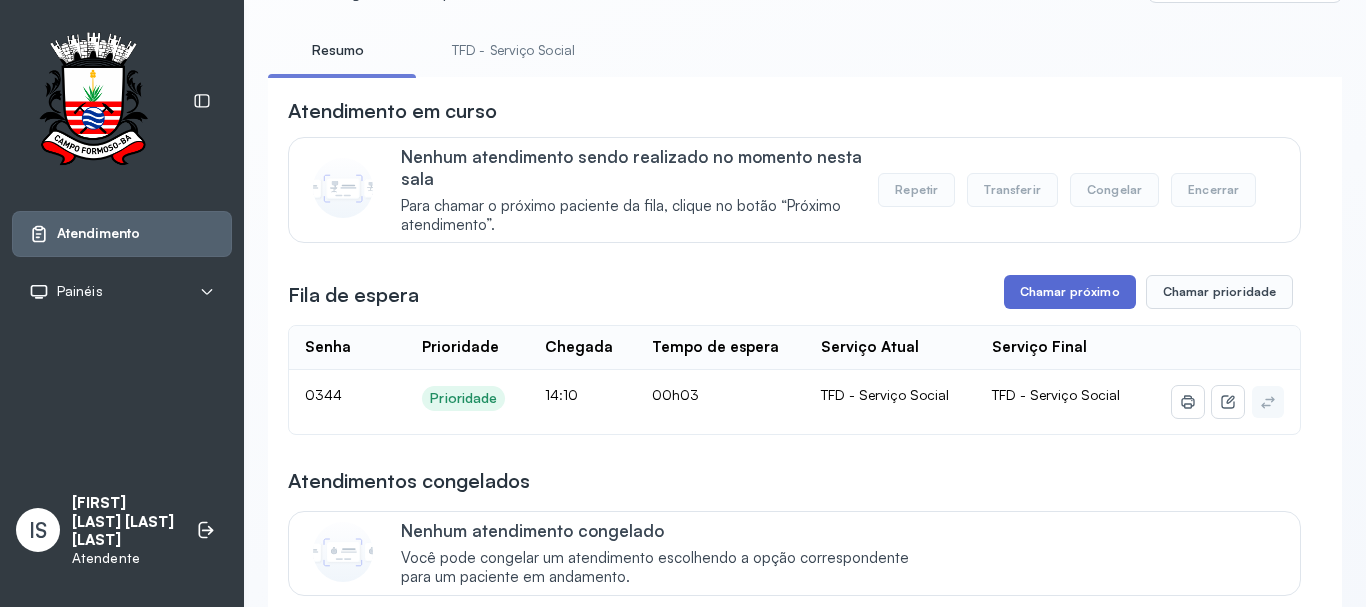 click on "Chamar próximo" at bounding box center (1070, 292) 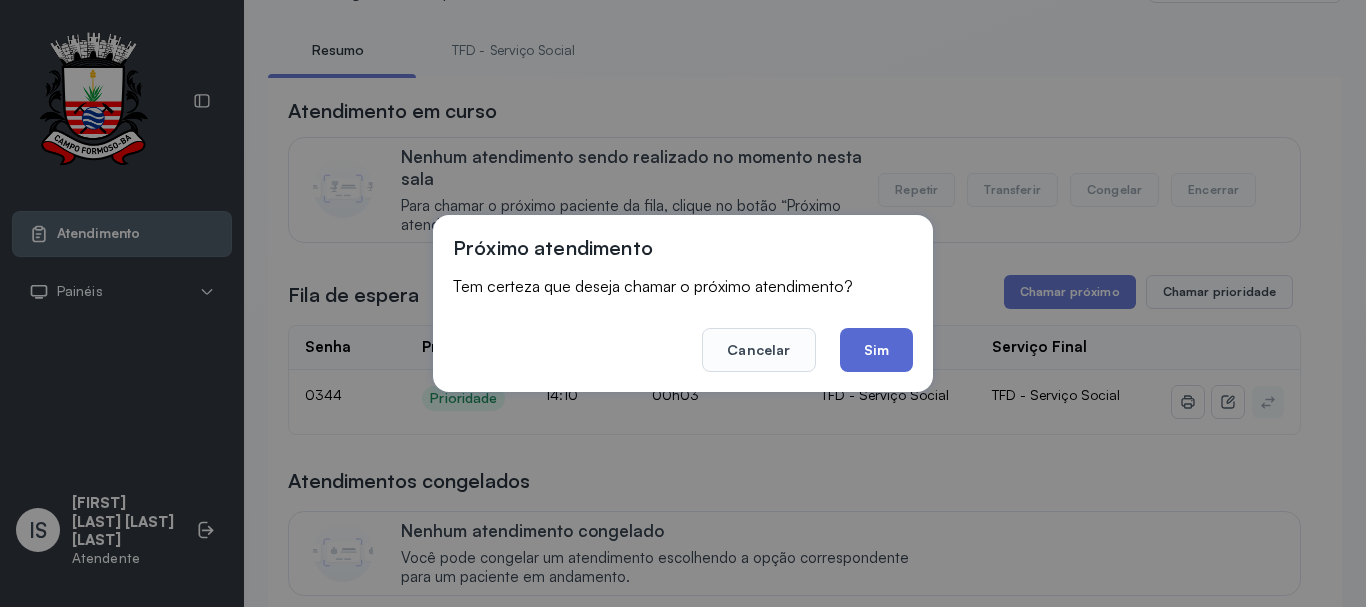 click on "Sim" 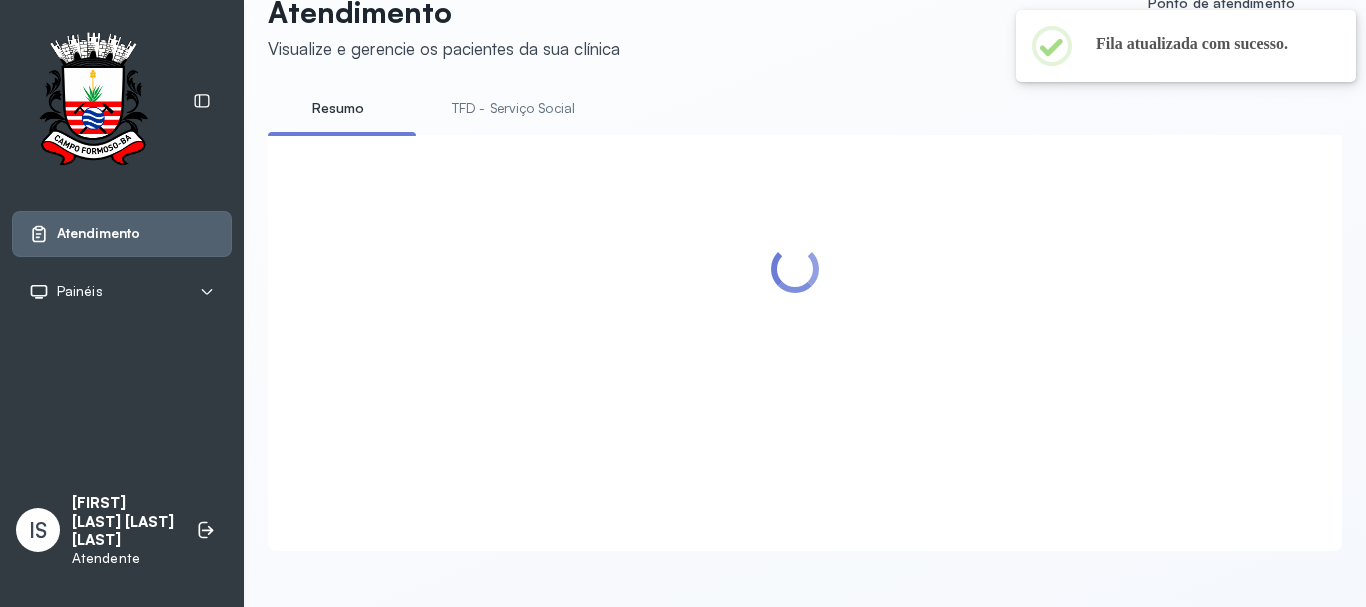 scroll, scrollTop: 100, scrollLeft: 0, axis: vertical 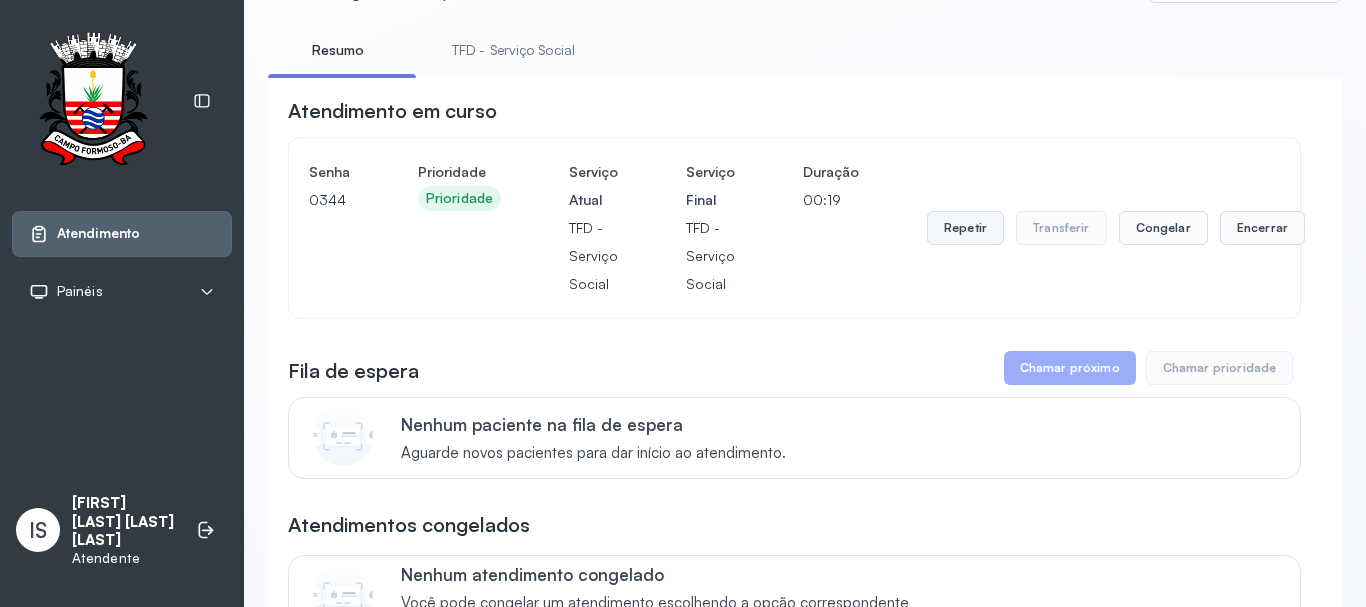 click on "Repetir" at bounding box center [965, 228] 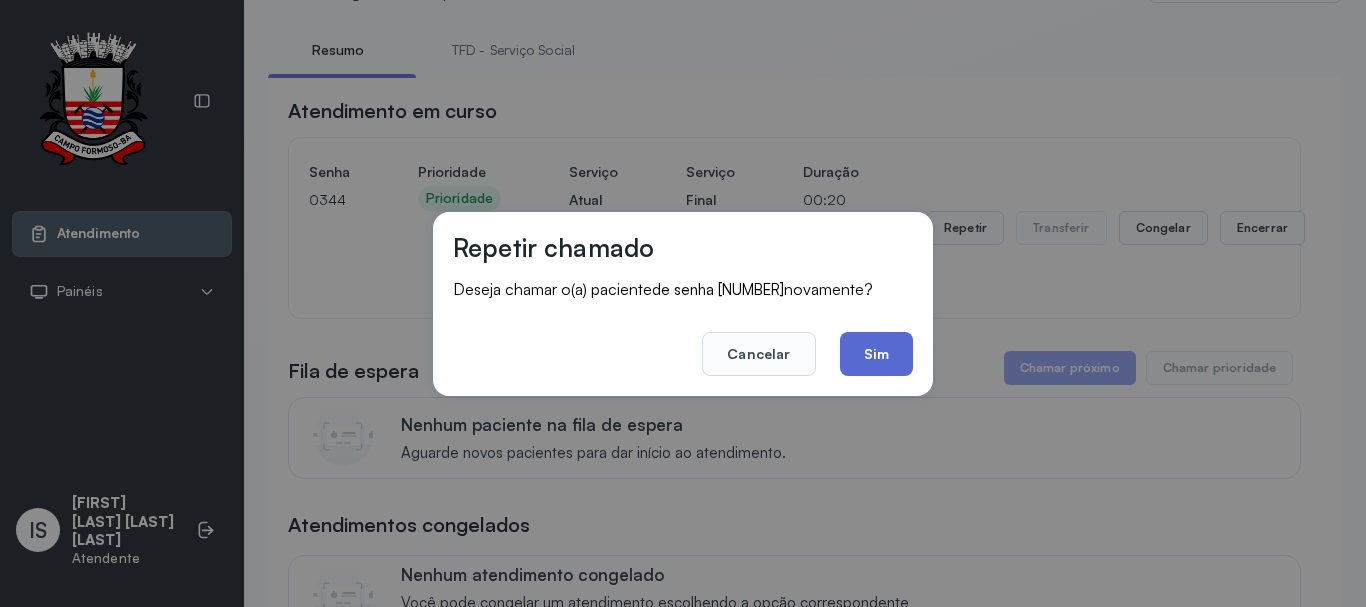 click on "Sim" 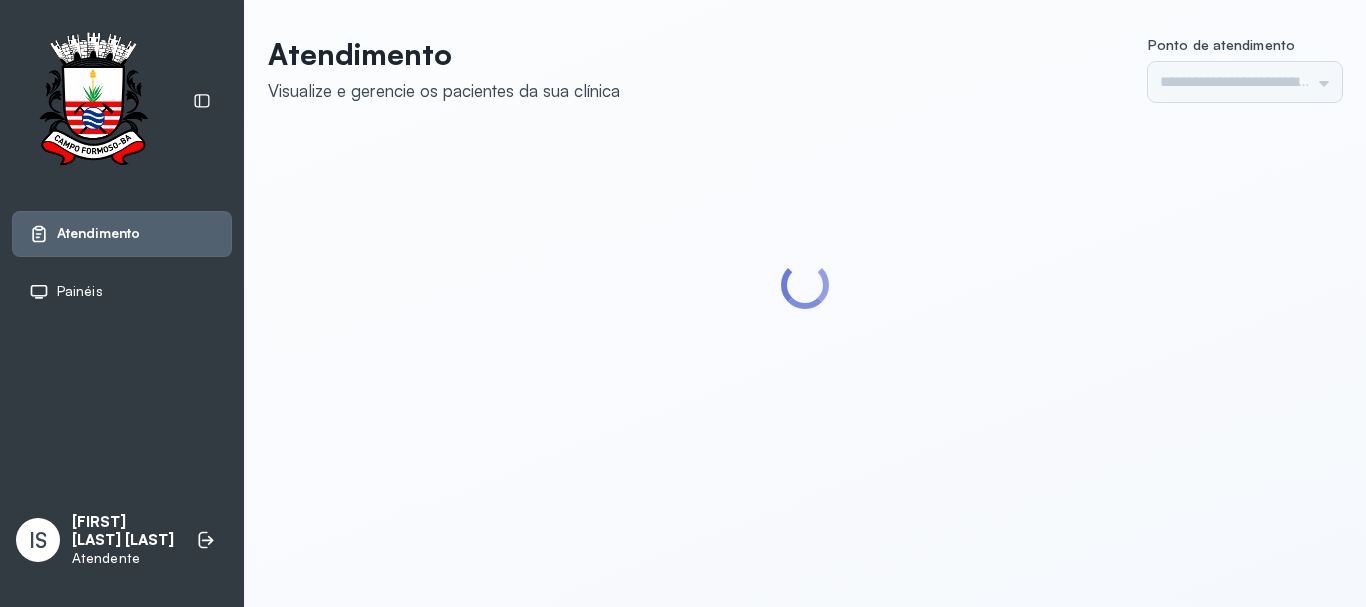 scroll, scrollTop: 0, scrollLeft: 0, axis: both 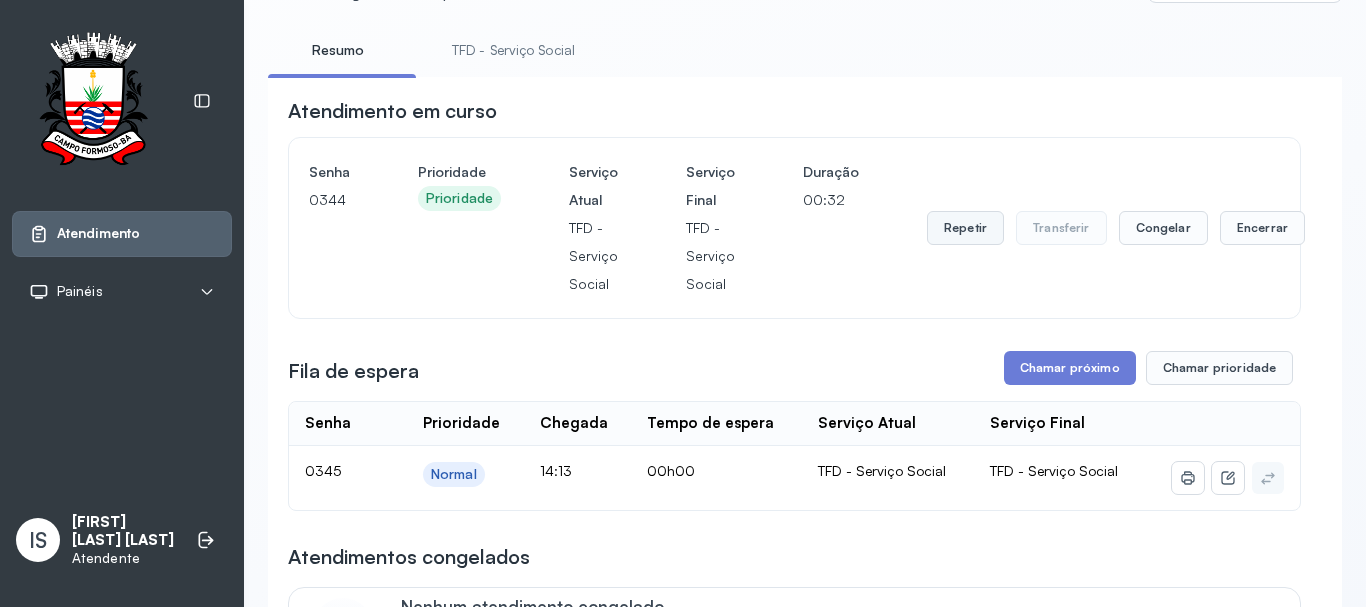 click on "Repetir" at bounding box center [965, 228] 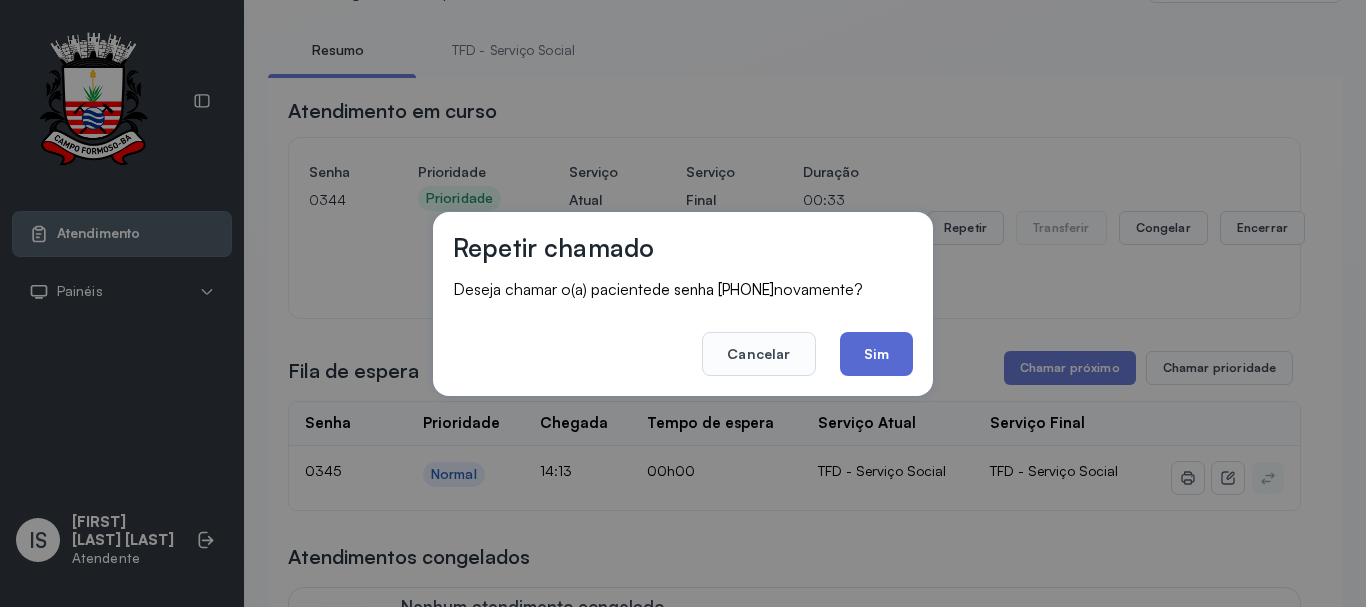 click on "Sim" 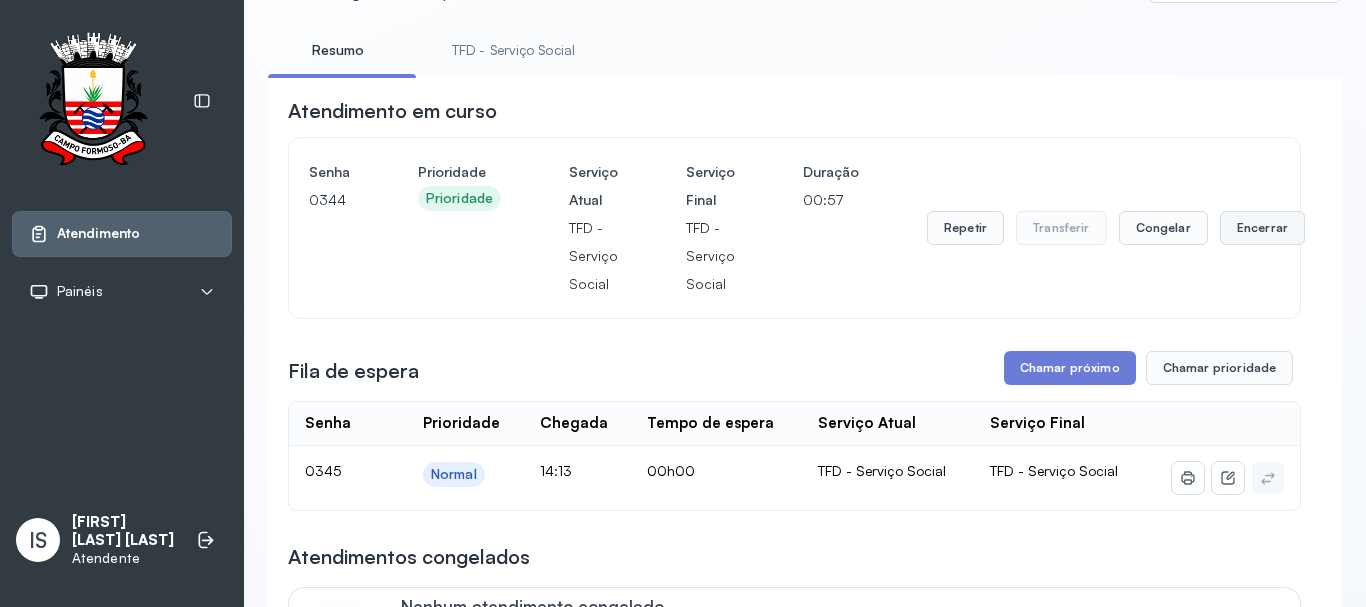 click on "Encerrar" at bounding box center [1262, 228] 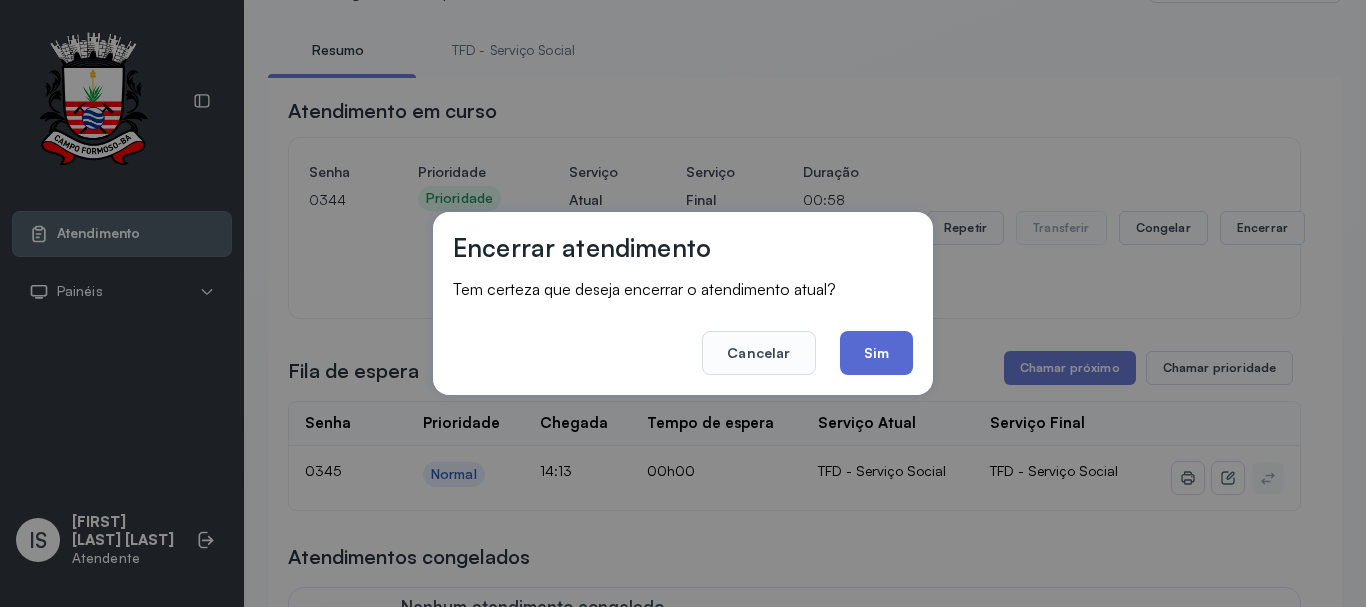 click on "Sim" 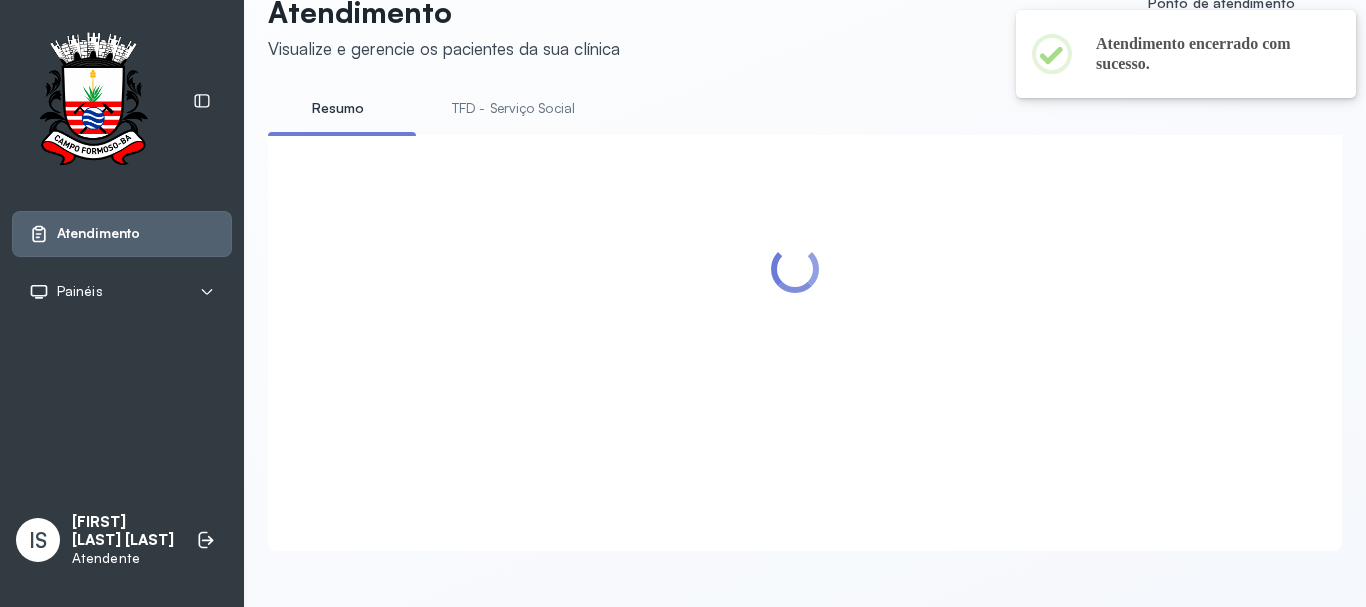 scroll, scrollTop: 100, scrollLeft: 0, axis: vertical 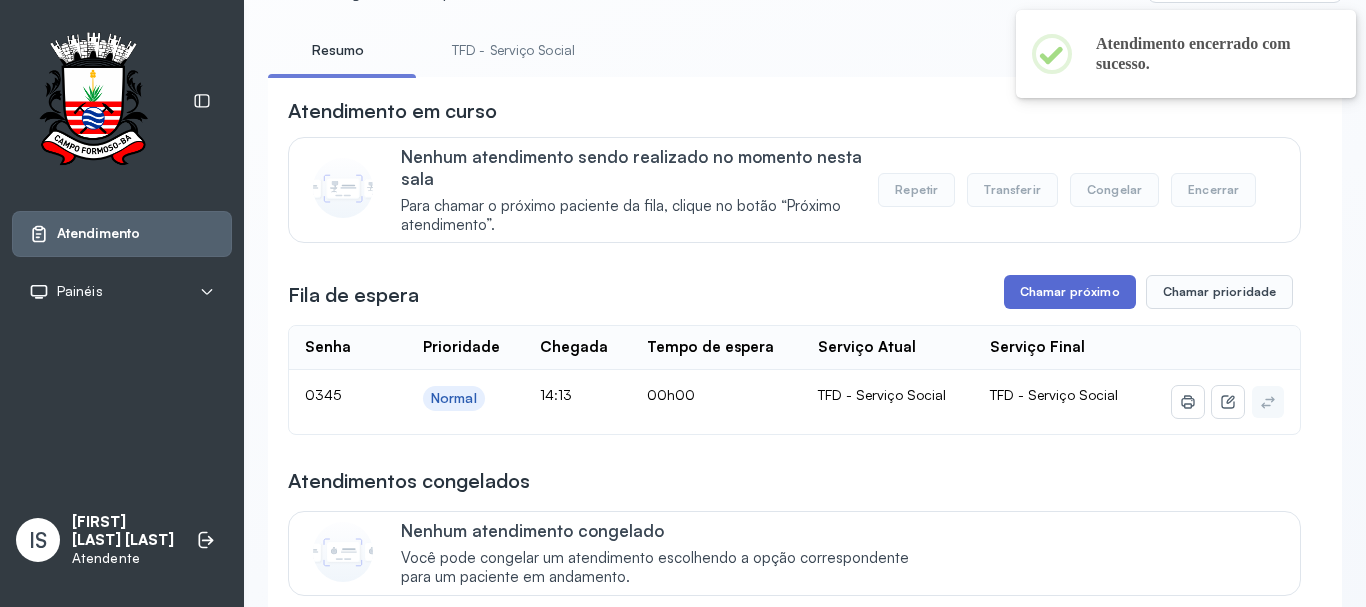 click on "Chamar próximo" at bounding box center (1070, 292) 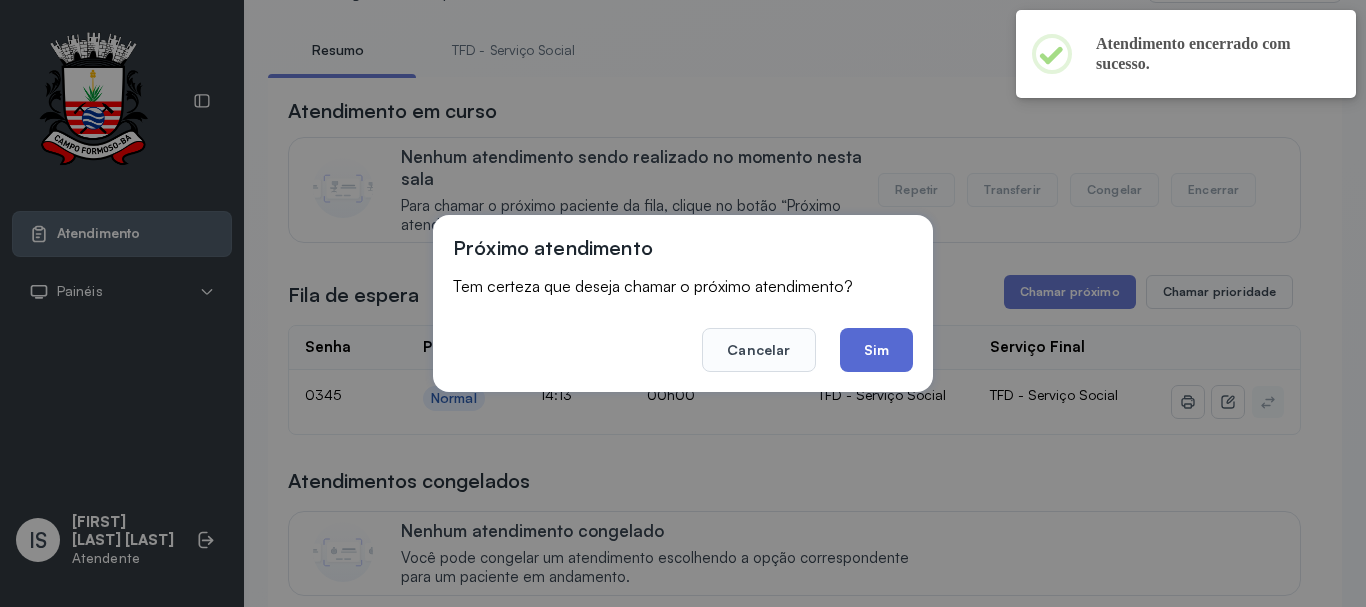 click on "Sim" 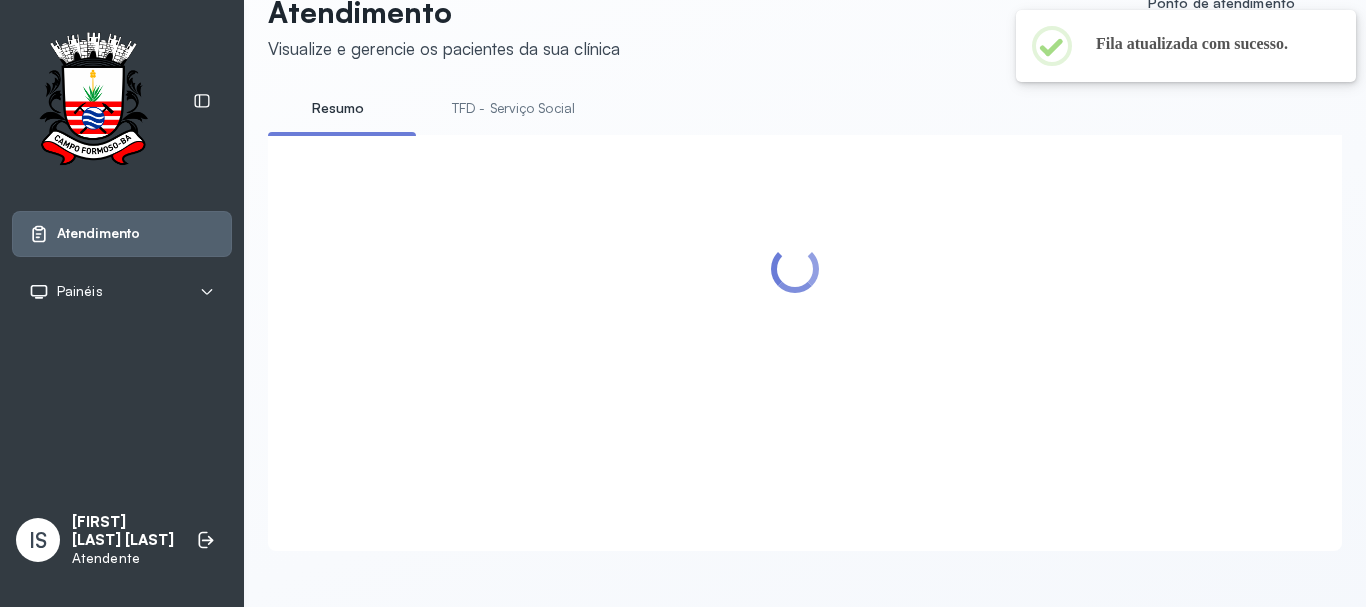 scroll, scrollTop: 100, scrollLeft: 0, axis: vertical 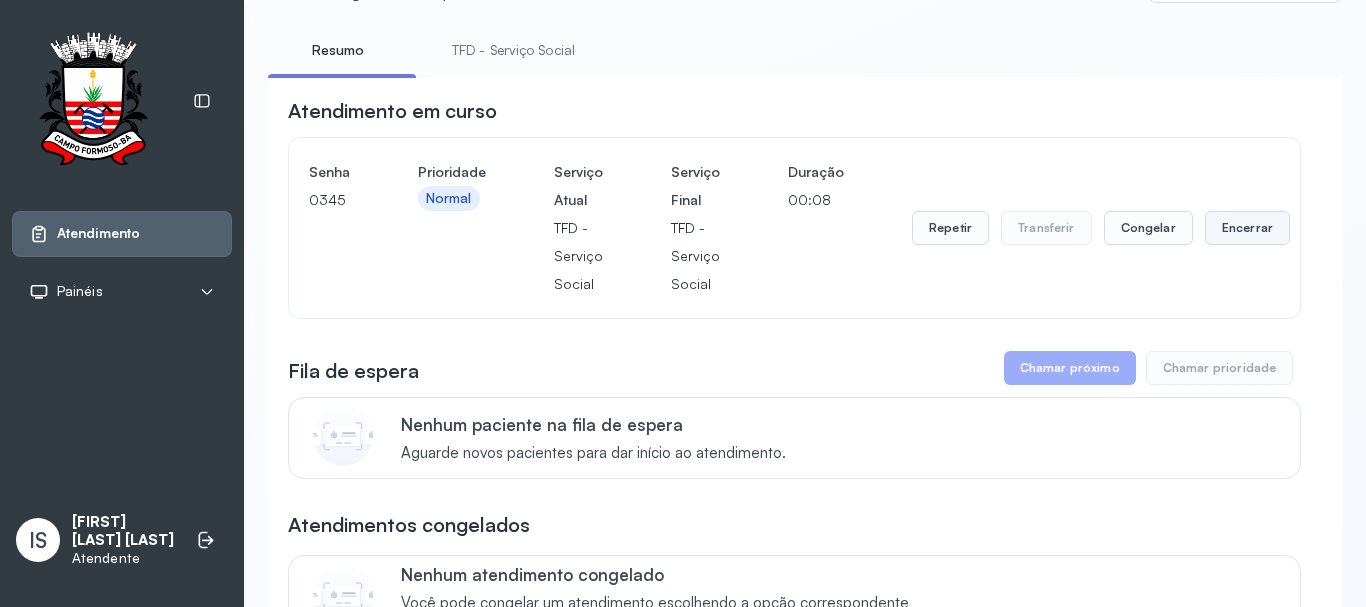 click on "Encerrar" at bounding box center (1247, 228) 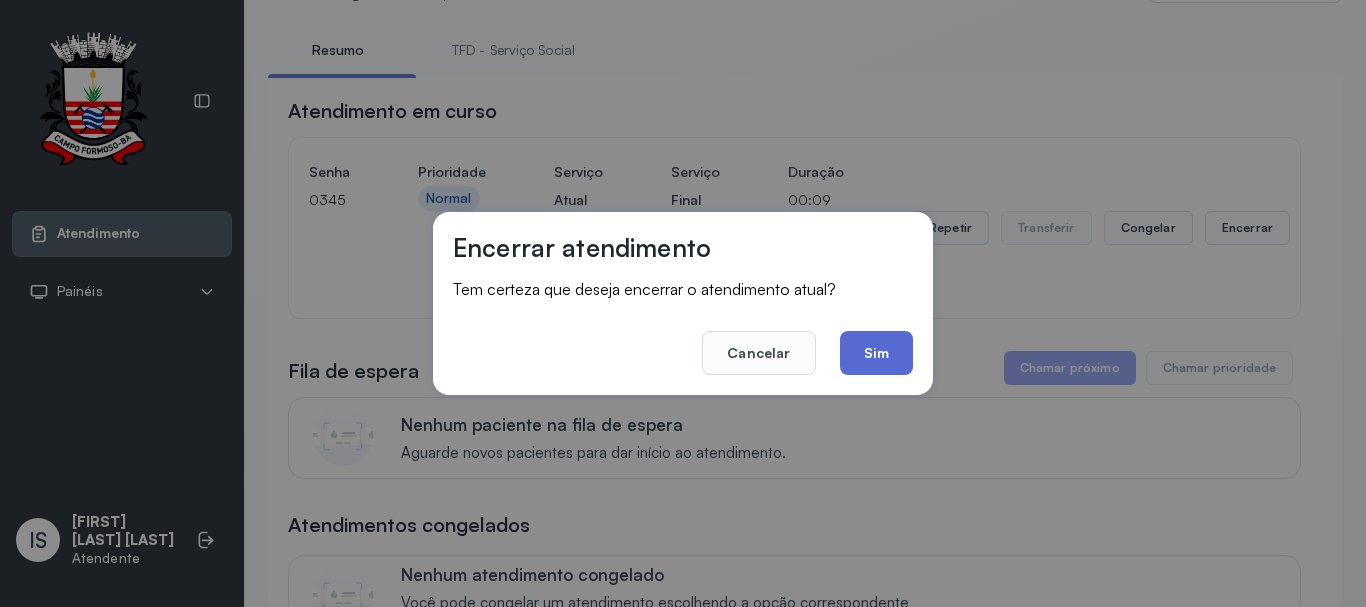 click on "Sim" 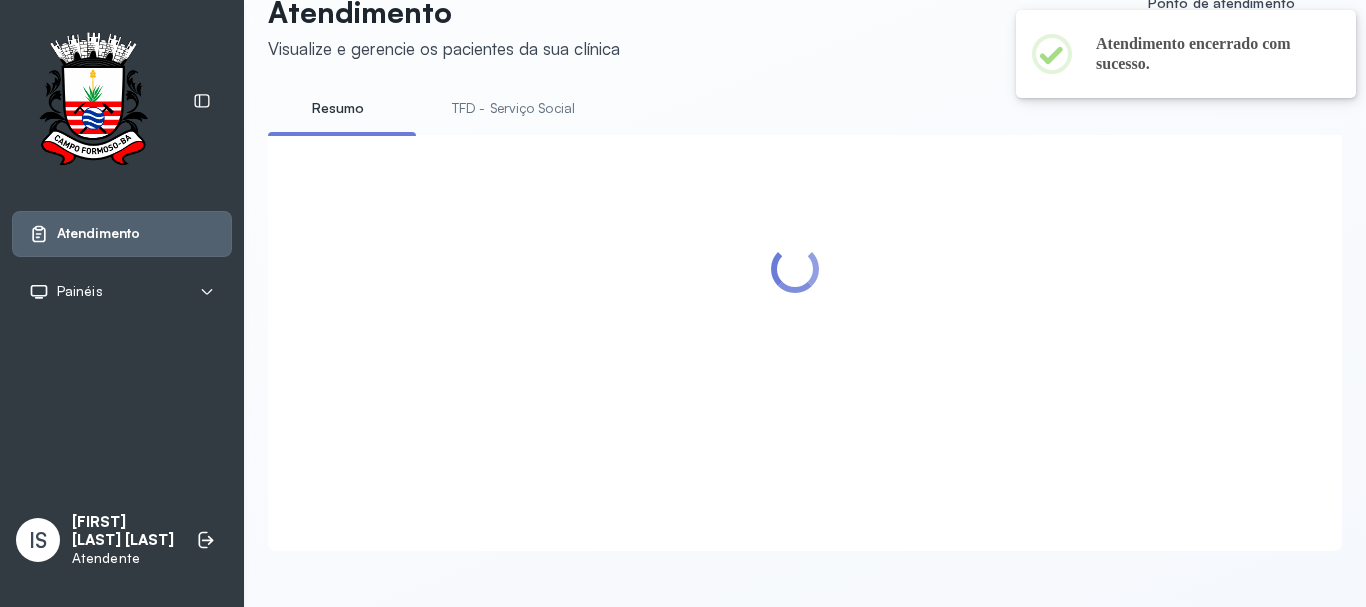 scroll, scrollTop: 100, scrollLeft: 0, axis: vertical 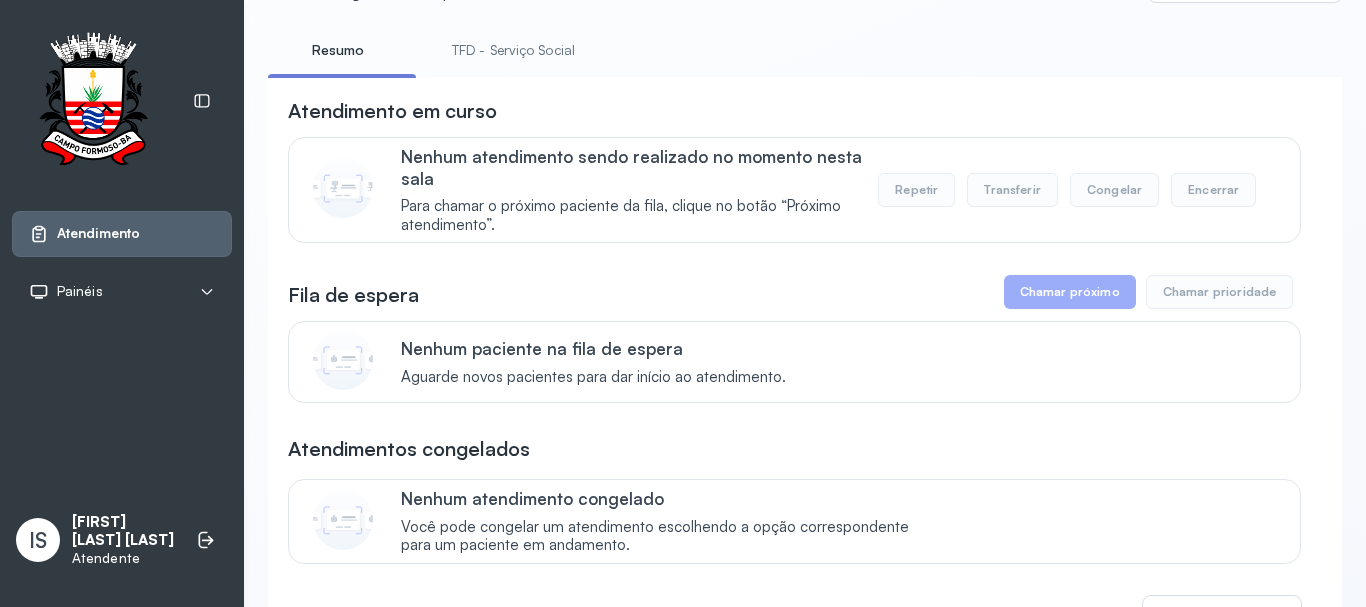 click on "TFD - Serviço Social" at bounding box center (513, 50) 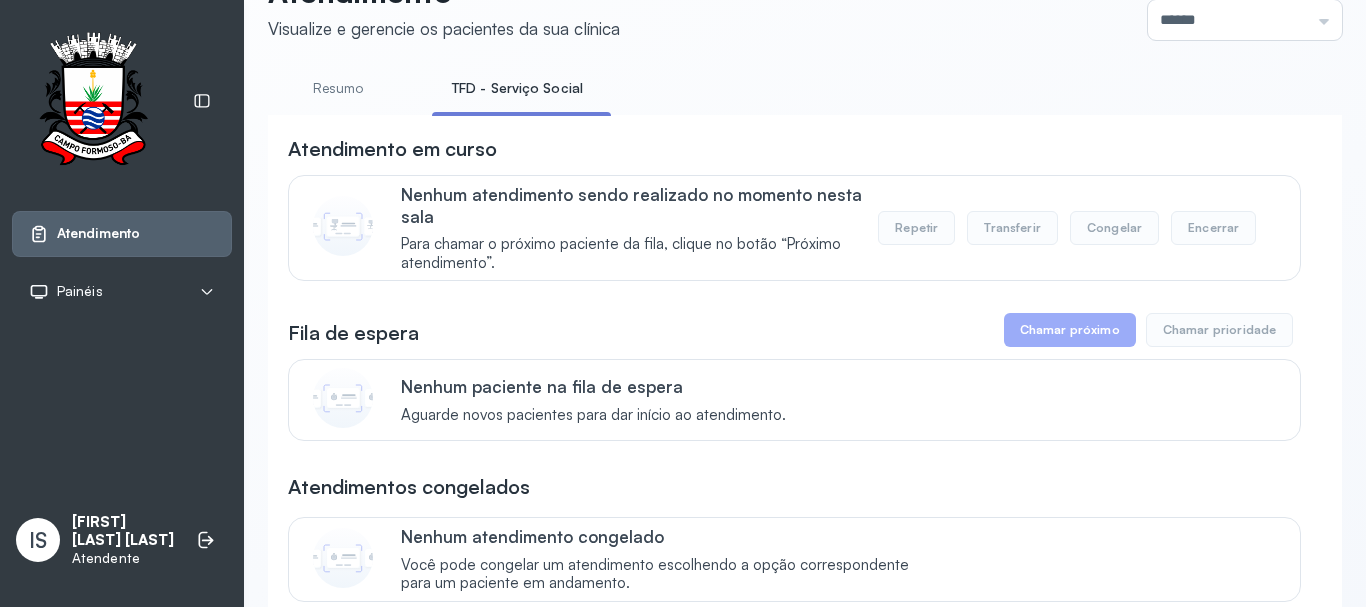 scroll, scrollTop: 100, scrollLeft: 0, axis: vertical 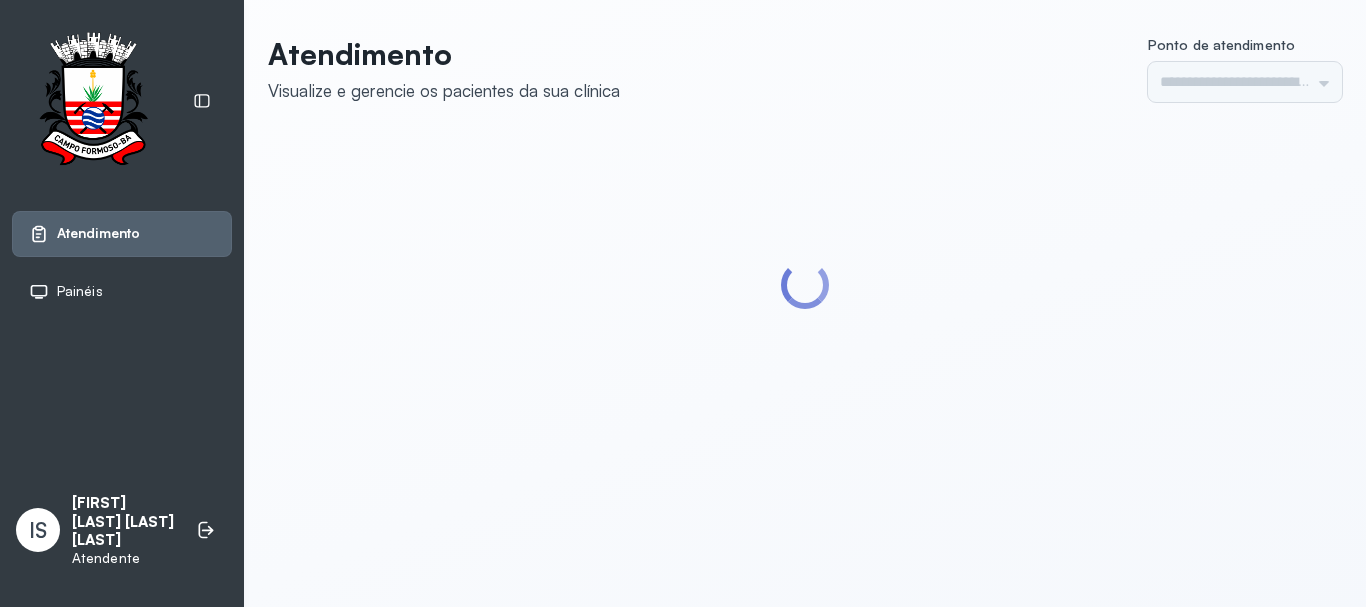 type on "******" 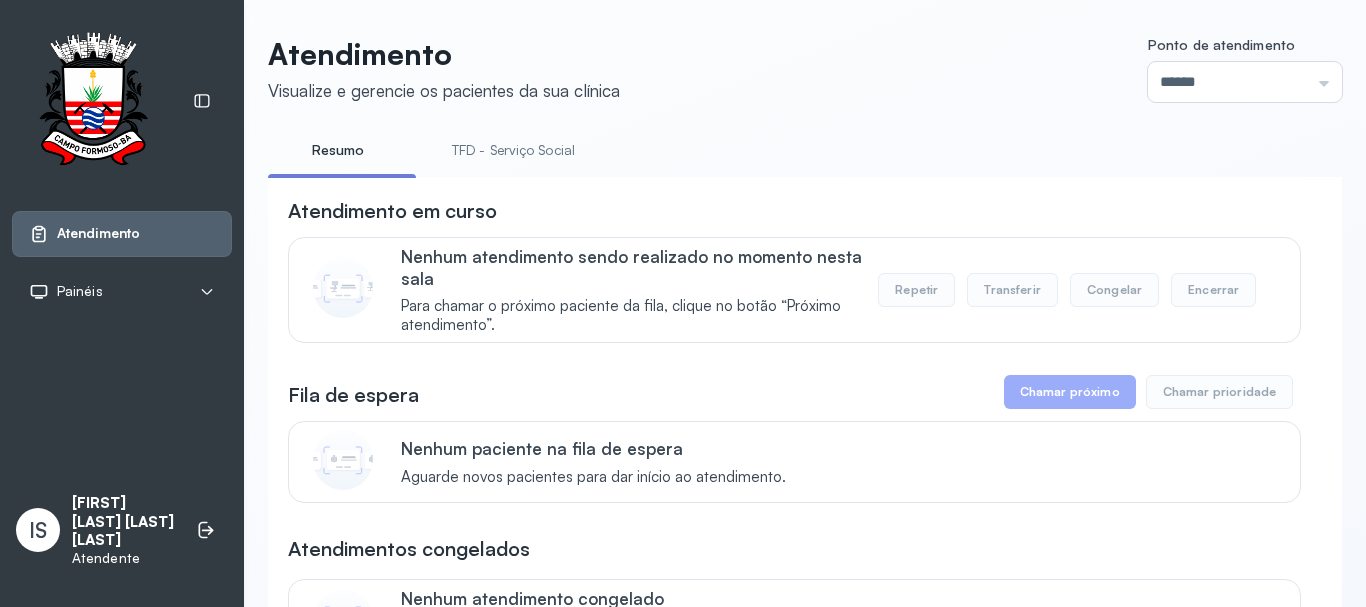 click on "TFD - Serviço Social" at bounding box center (513, 150) 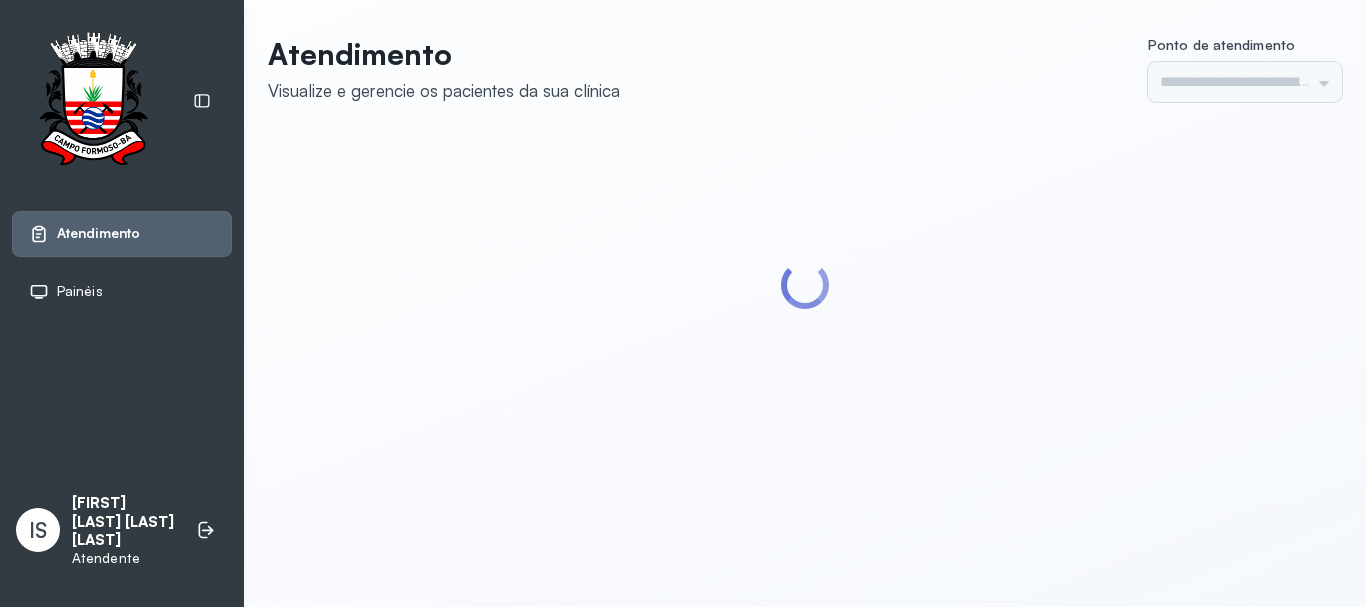 scroll, scrollTop: 0, scrollLeft: 0, axis: both 